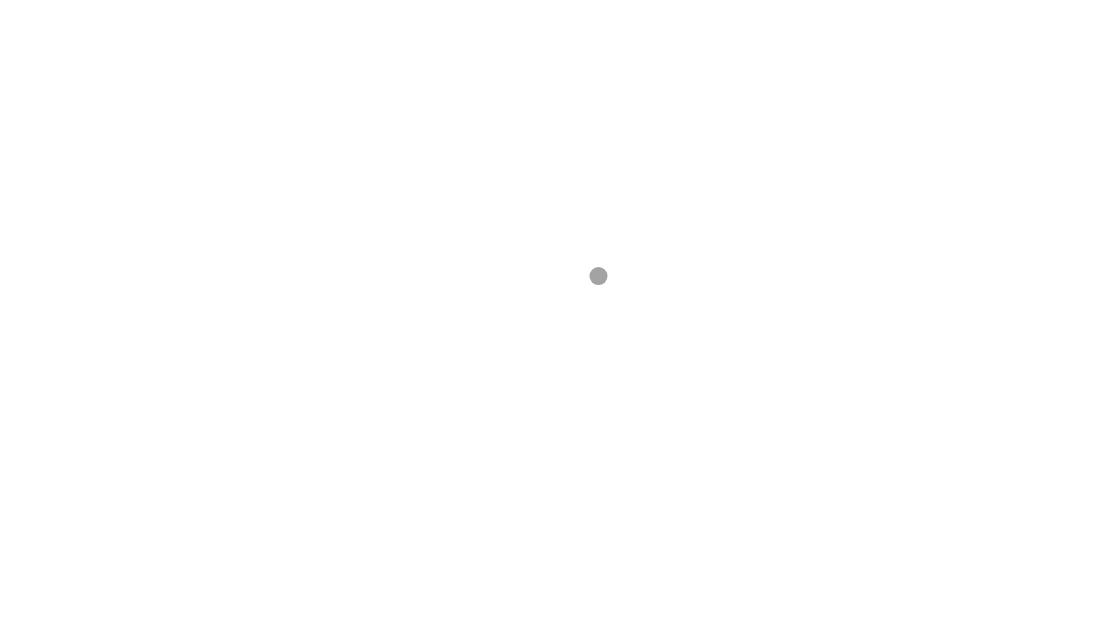 scroll, scrollTop: 0, scrollLeft: 0, axis: both 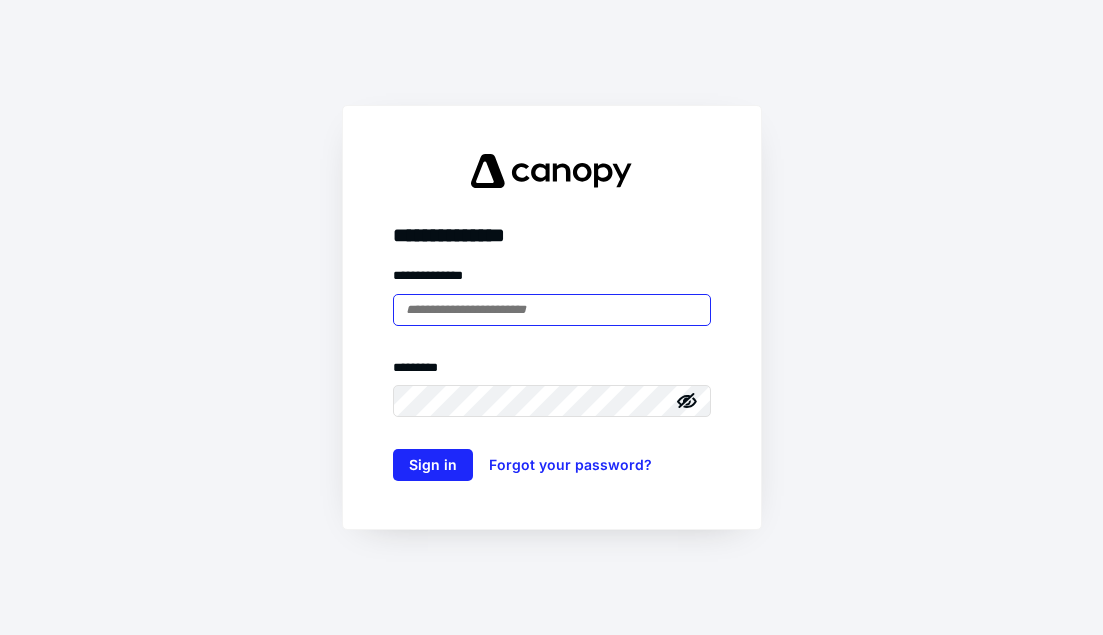 type on "**********" 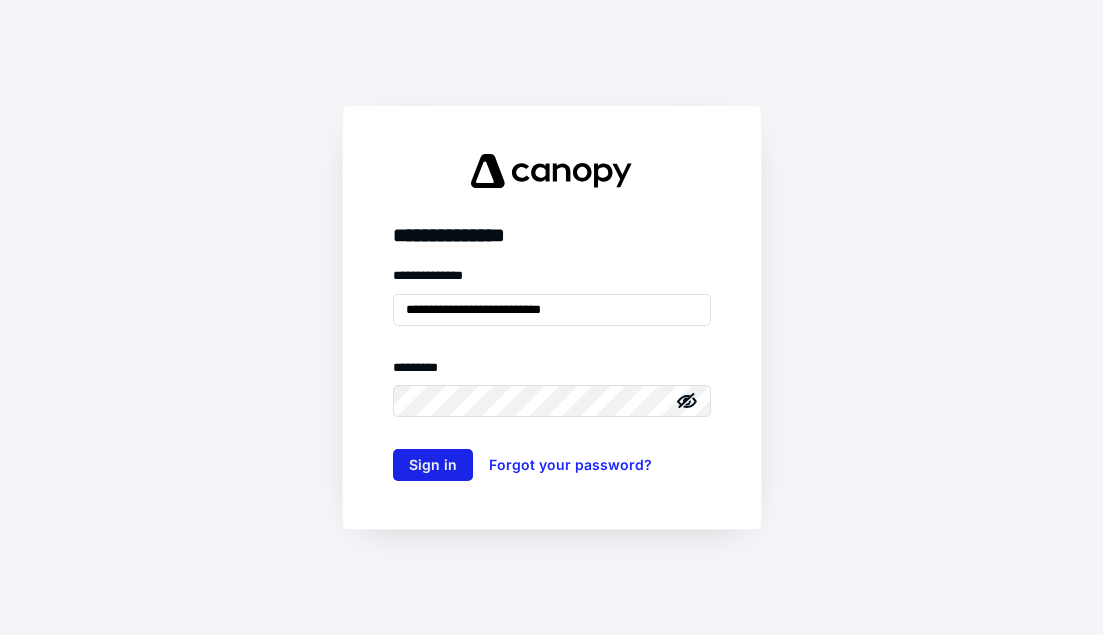 click on "Sign in" at bounding box center [433, 465] 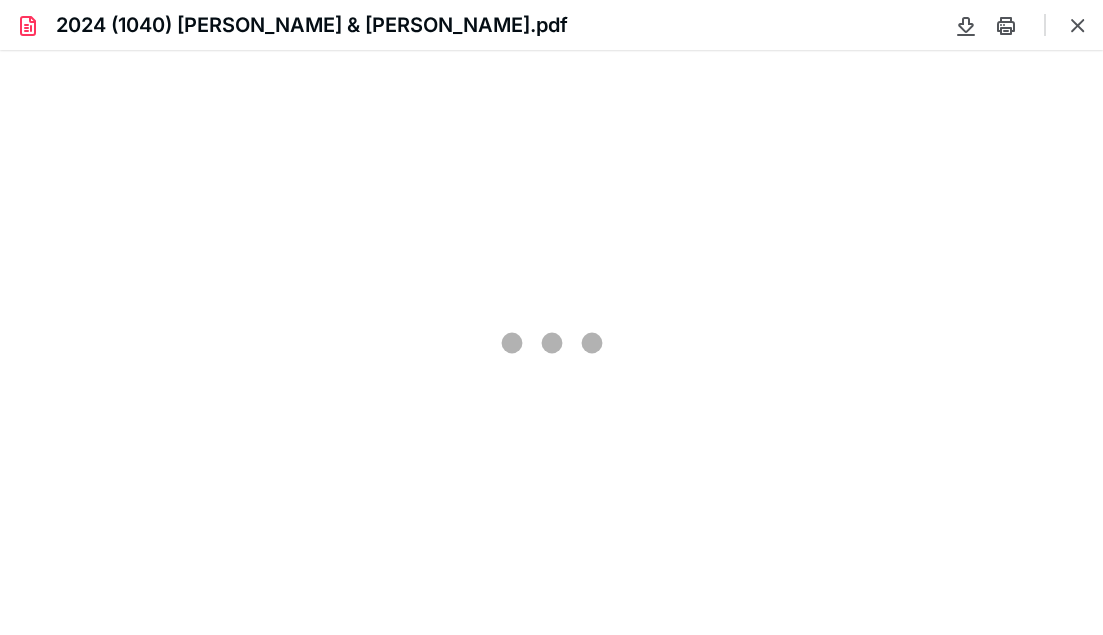 scroll, scrollTop: 0, scrollLeft: 0, axis: both 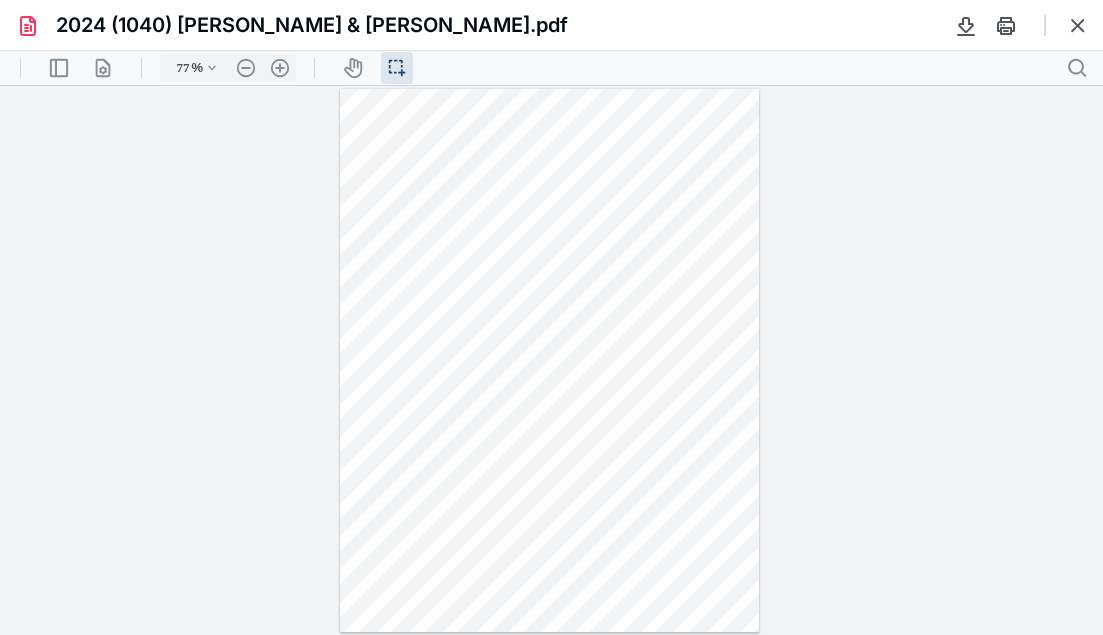 type on "9999" 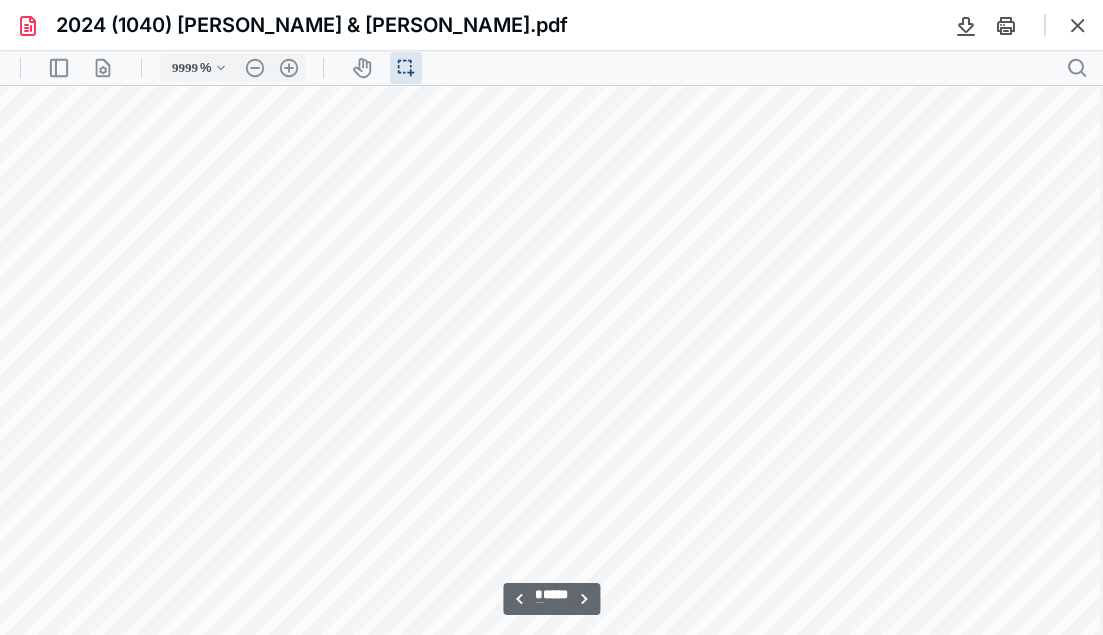 scroll, scrollTop: 80741, scrollLeft: 30056, axis: both 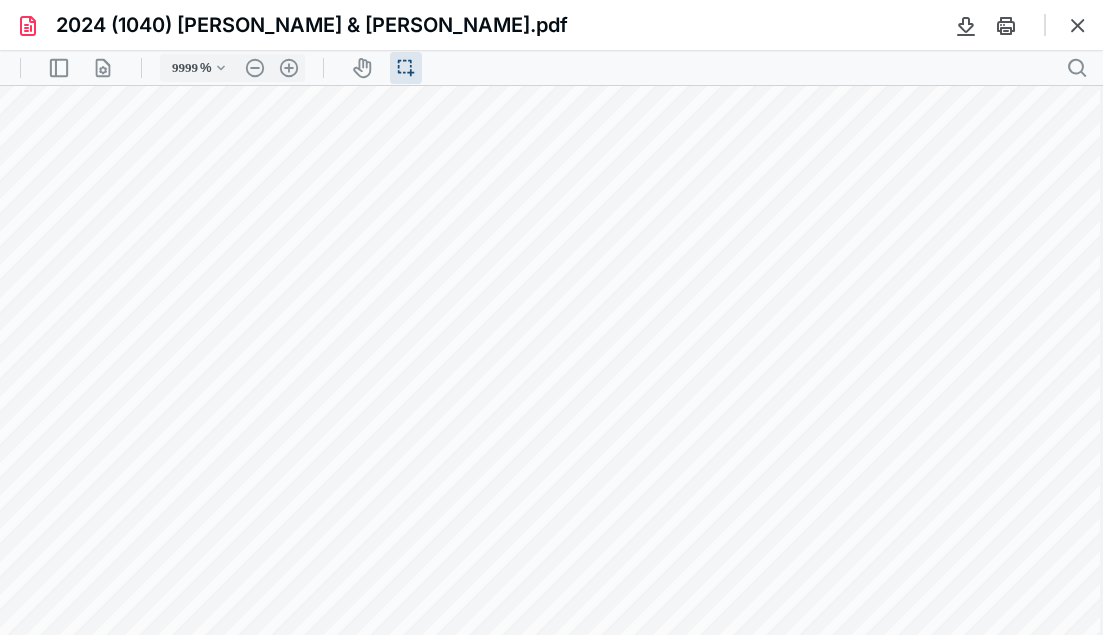 type on "*" 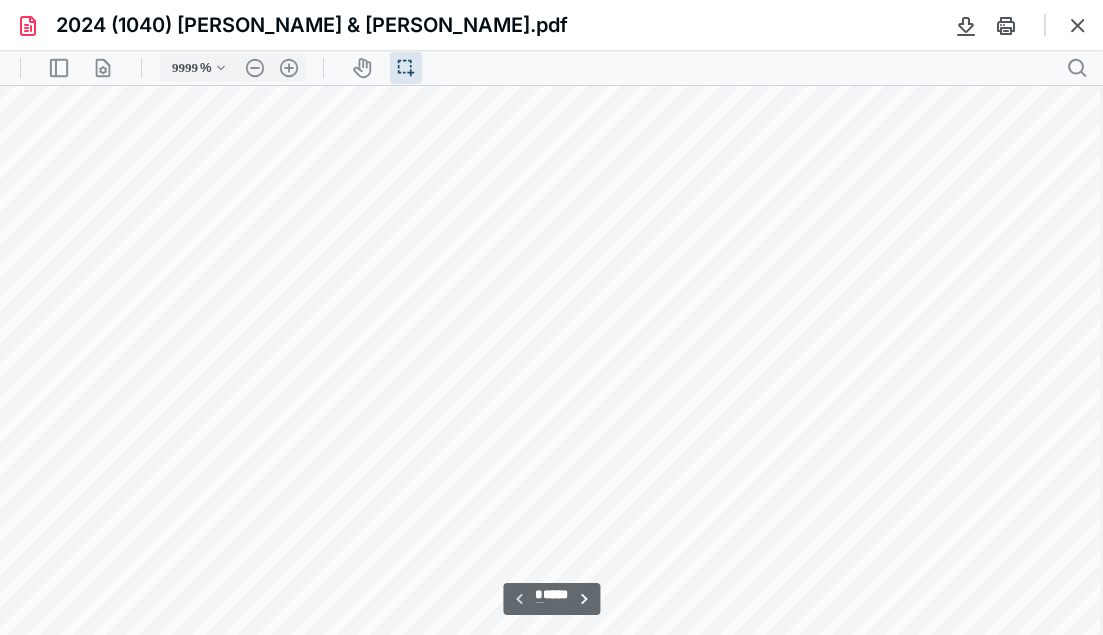 scroll, scrollTop: 0, scrollLeft: 30056, axis: horizontal 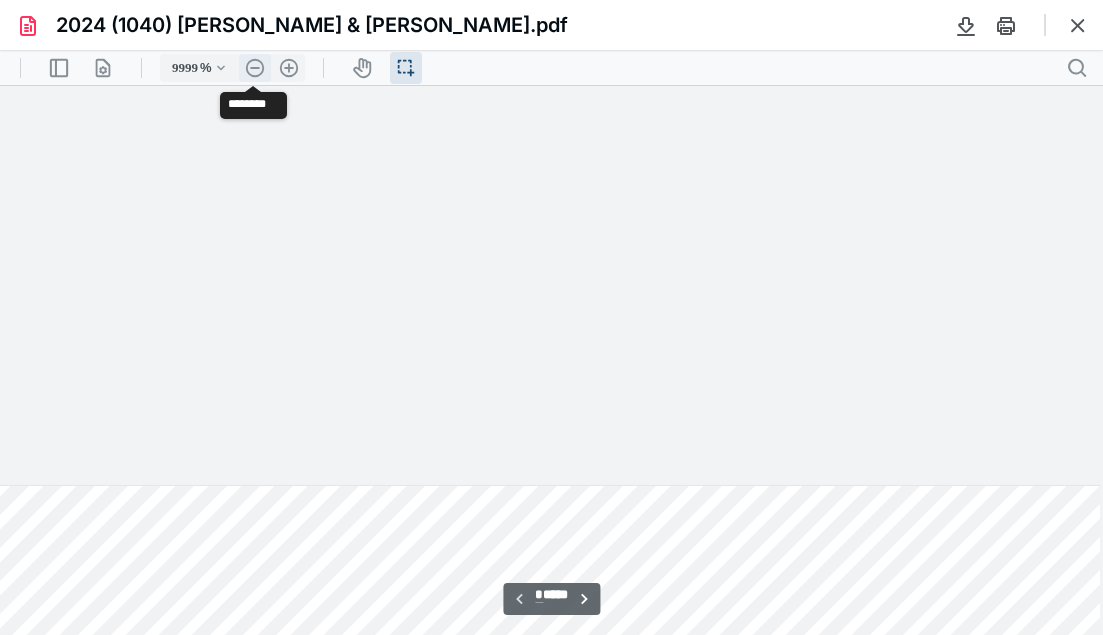 click on ".cls-1{fill:#abb0c4;} icon - header - zoom - out - line" at bounding box center (255, 68) 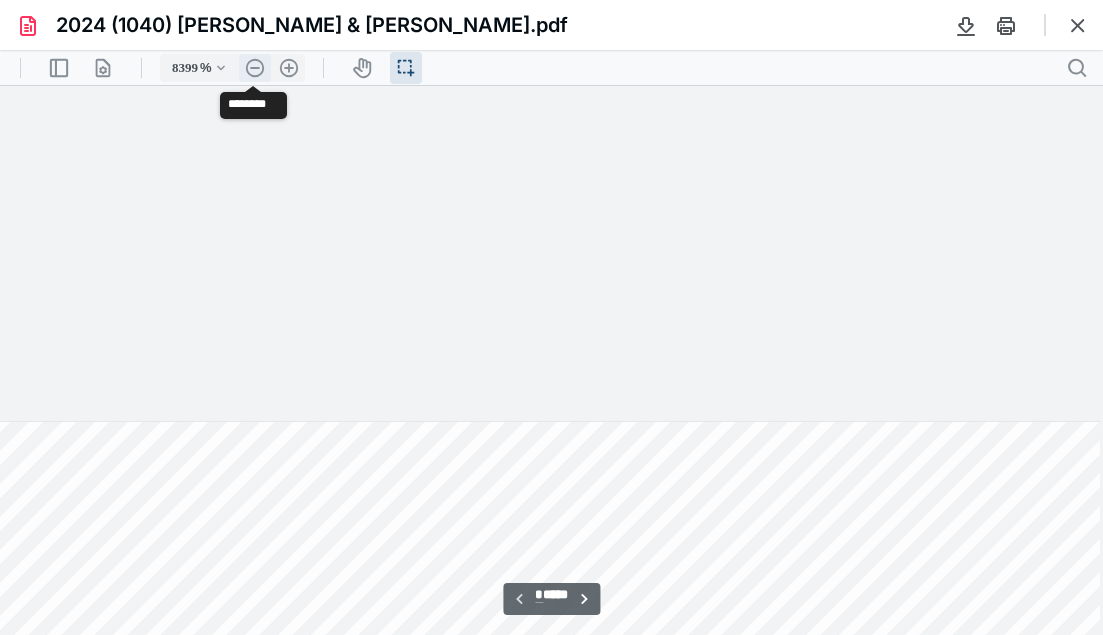 click on ".cls-1{fill:#abb0c4;} icon - header - zoom - out - line" at bounding box center (255, 68) 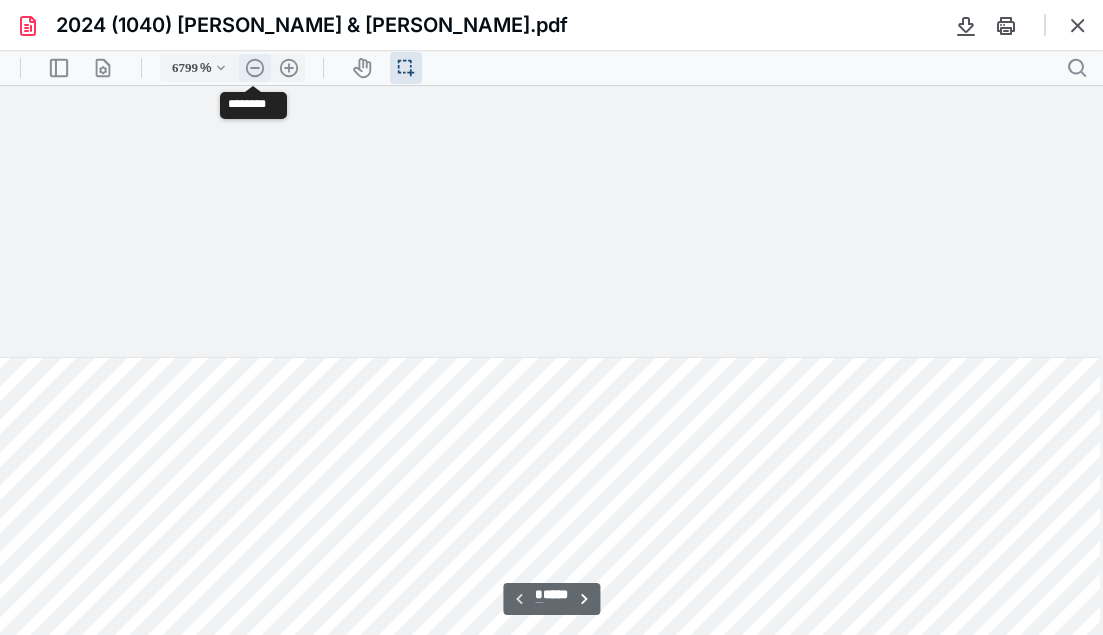 click on ".cls-1{fill:#abb0c4;} icon - header - zoom - out - line" at bounding box center [255, 68] 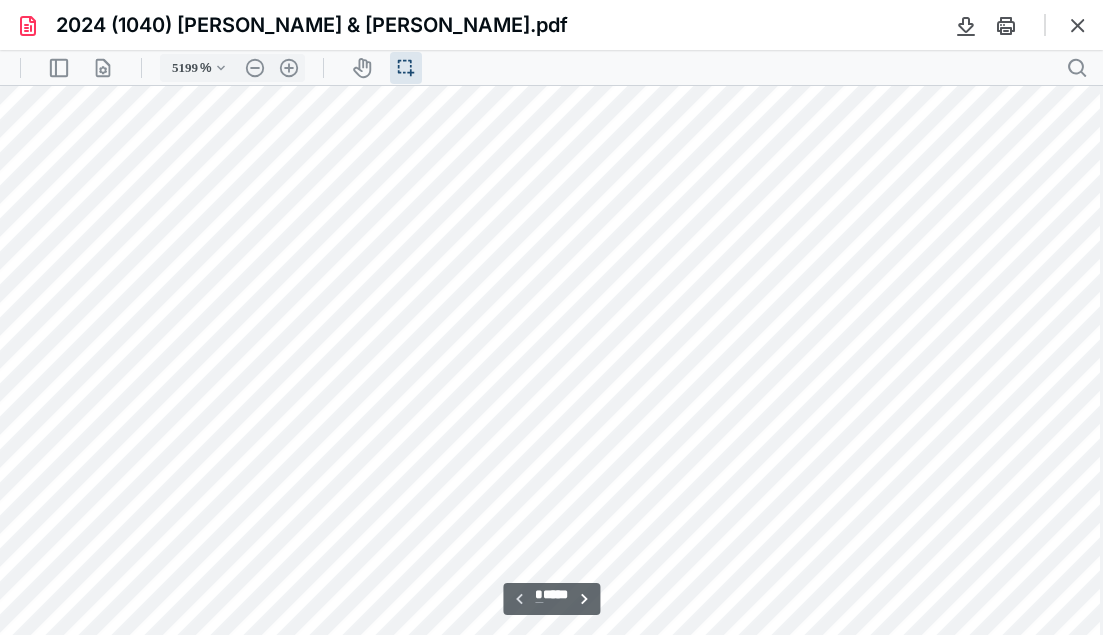 scroll, scrollTop: 2039, scrollLeft: 15362, axis: both 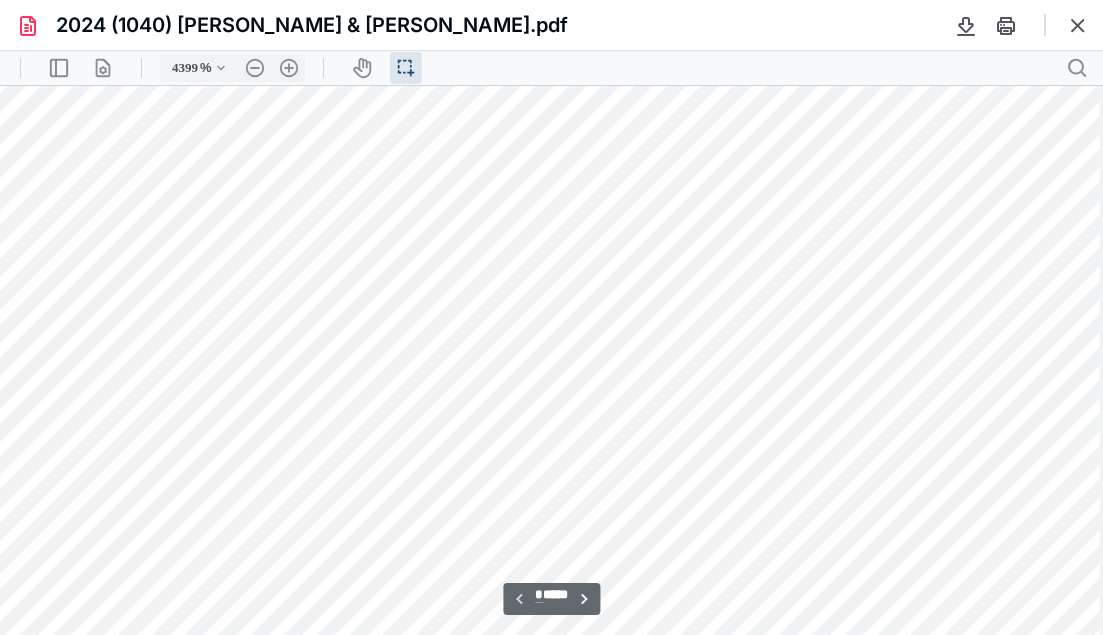type on "5" 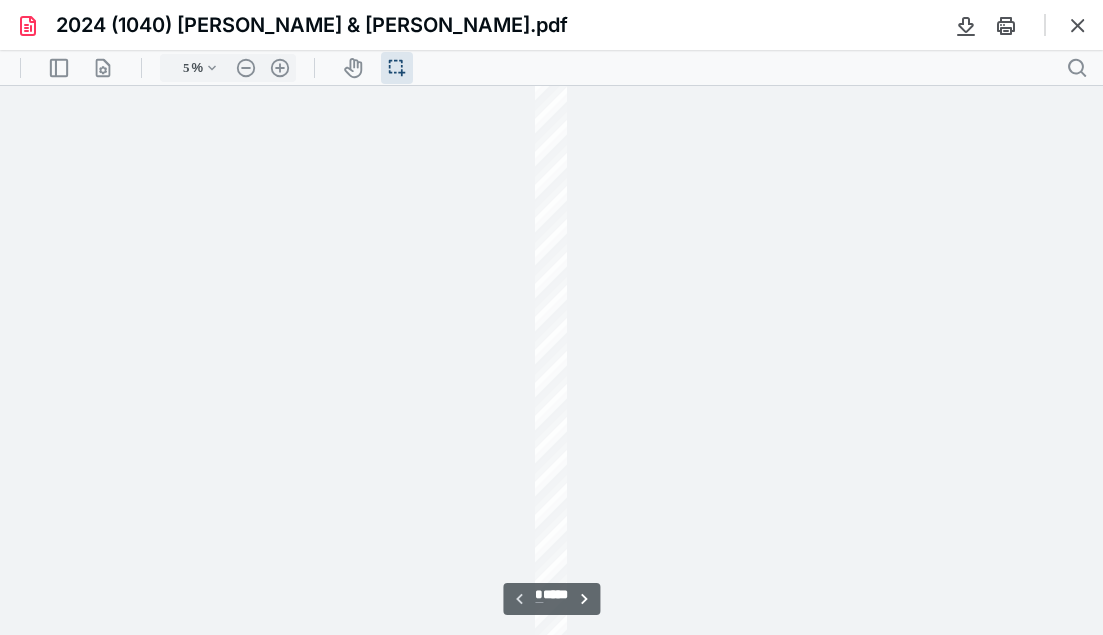 scroll, scrollTop: 0, scrollLeft: 0, axis: both 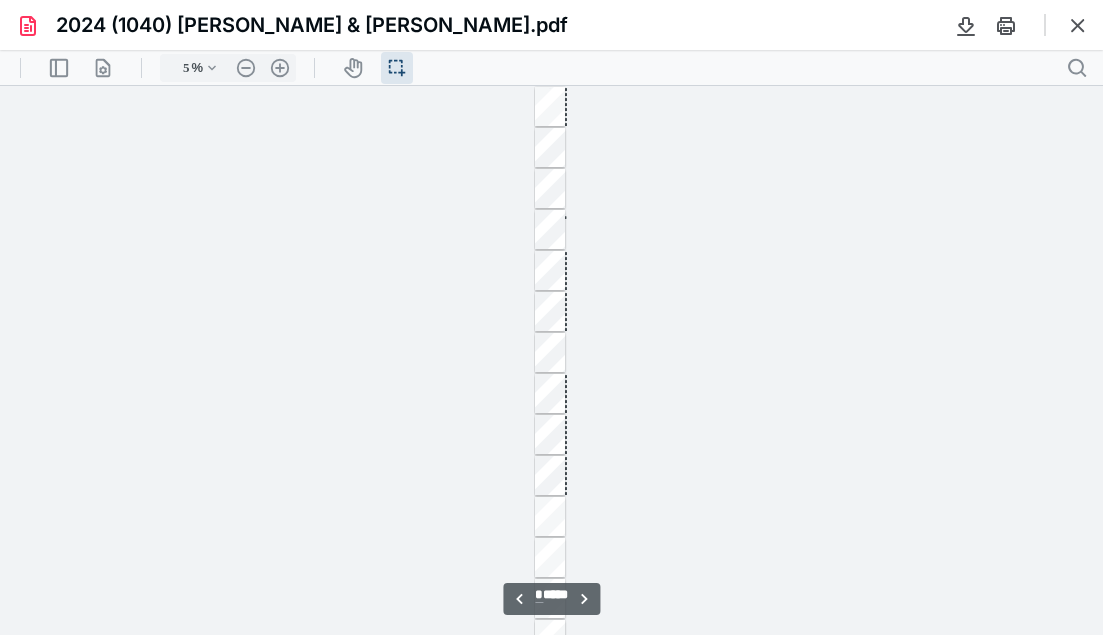 type on "*" 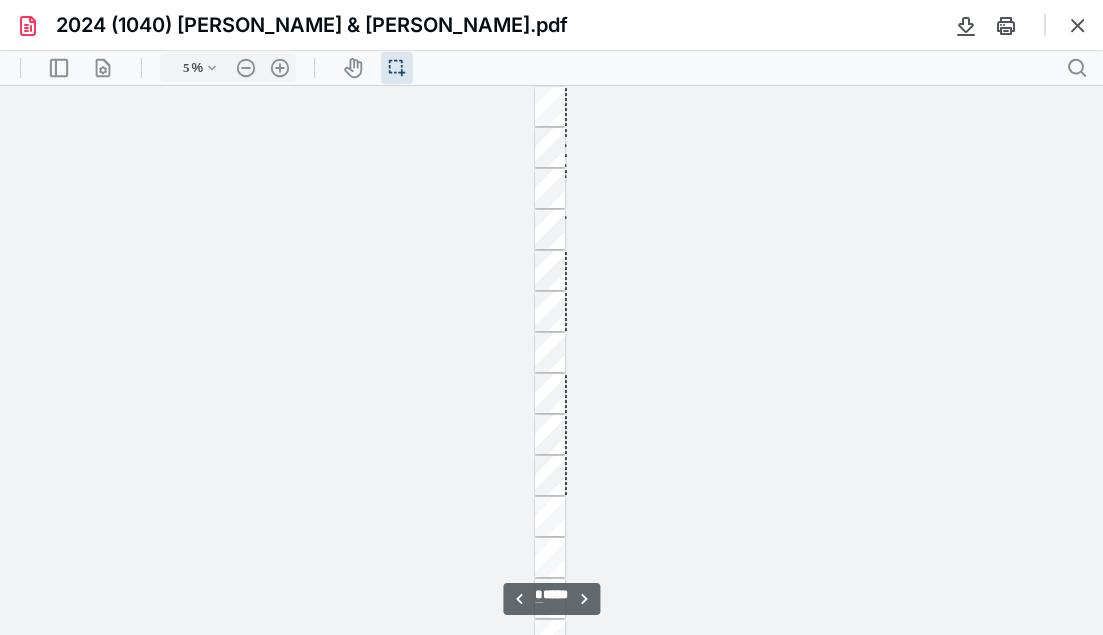 scroll, scrollTop: 19, scrollLeft: 0, axis: vertical 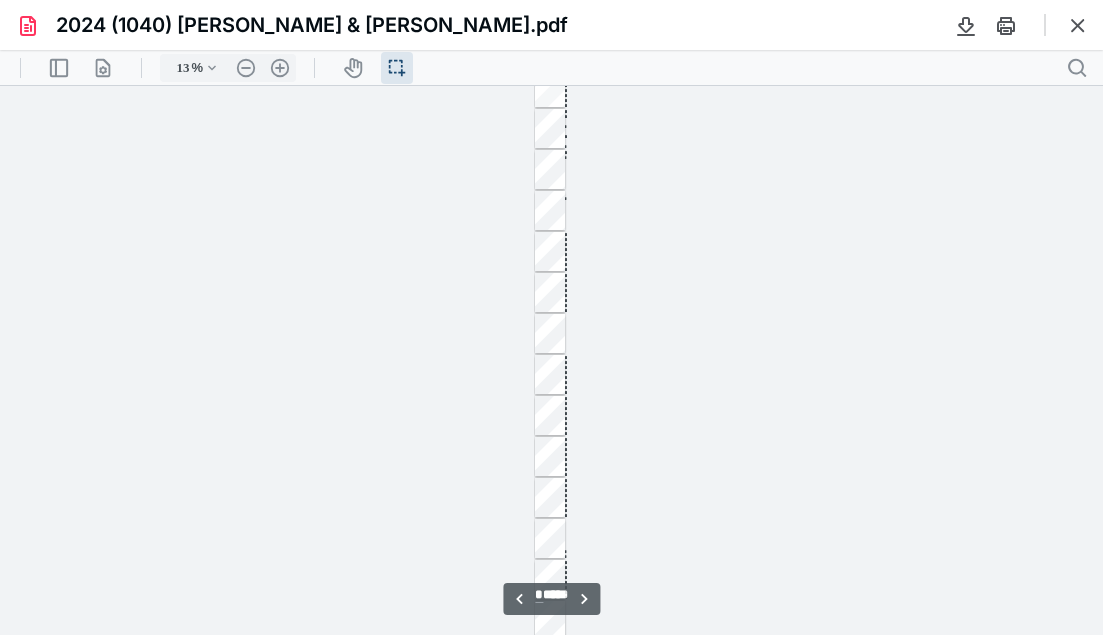 type on "9663" 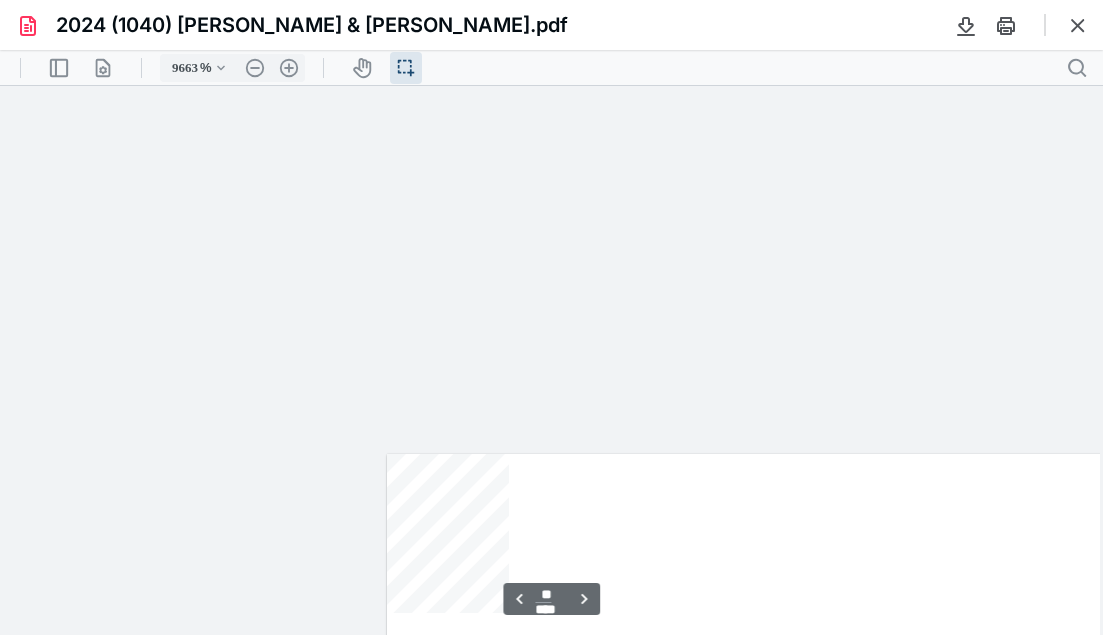 type on "9999" 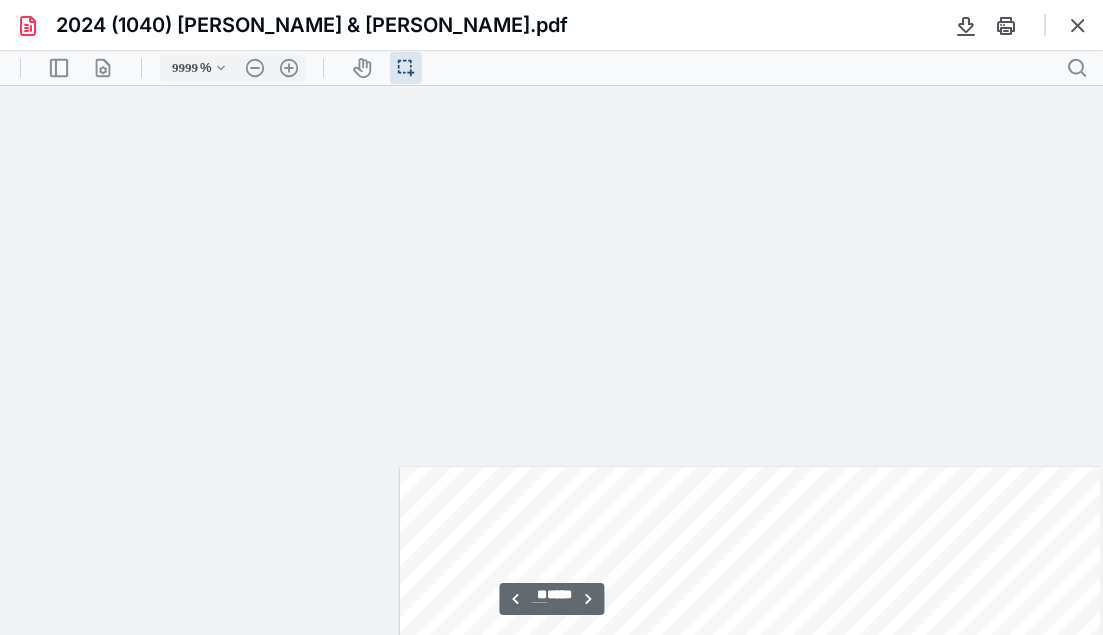 scroll, scrollTop: 1289328, scrollLeft: 23181, axis: both 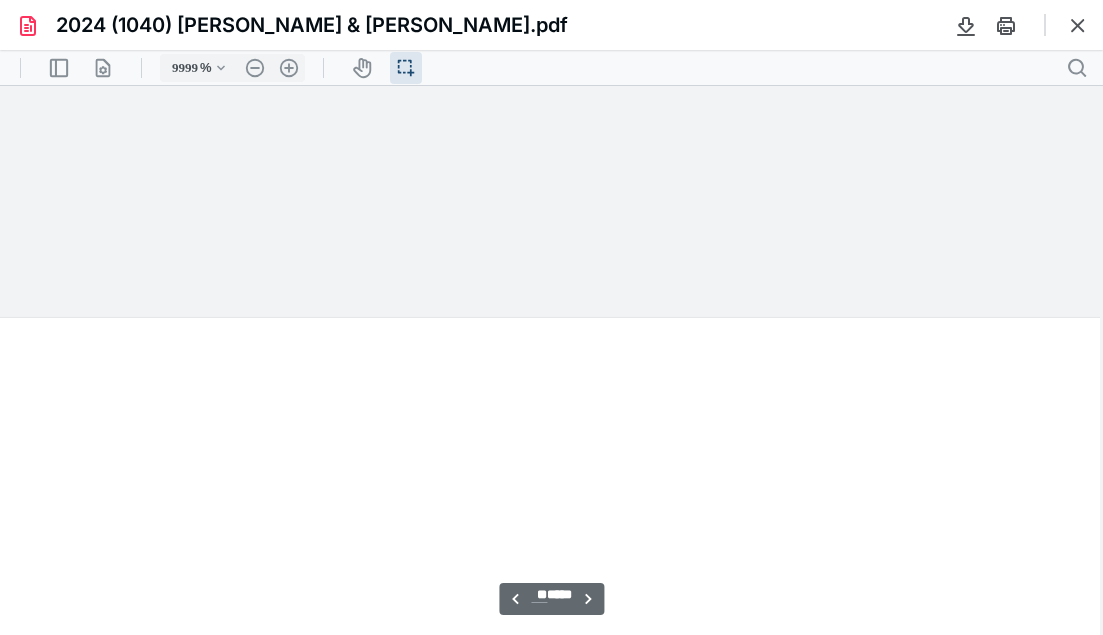 type on "14" 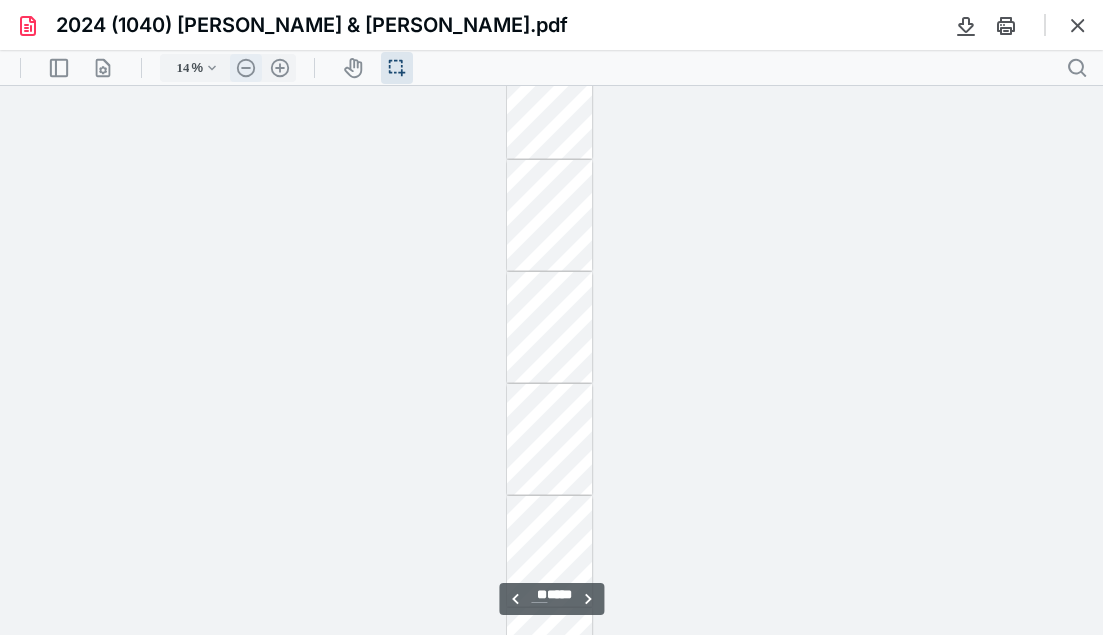 click on ".cls-1{fill:#abb0c4;} icon - header - zoom - out - line" at bounding box center (246, 68) 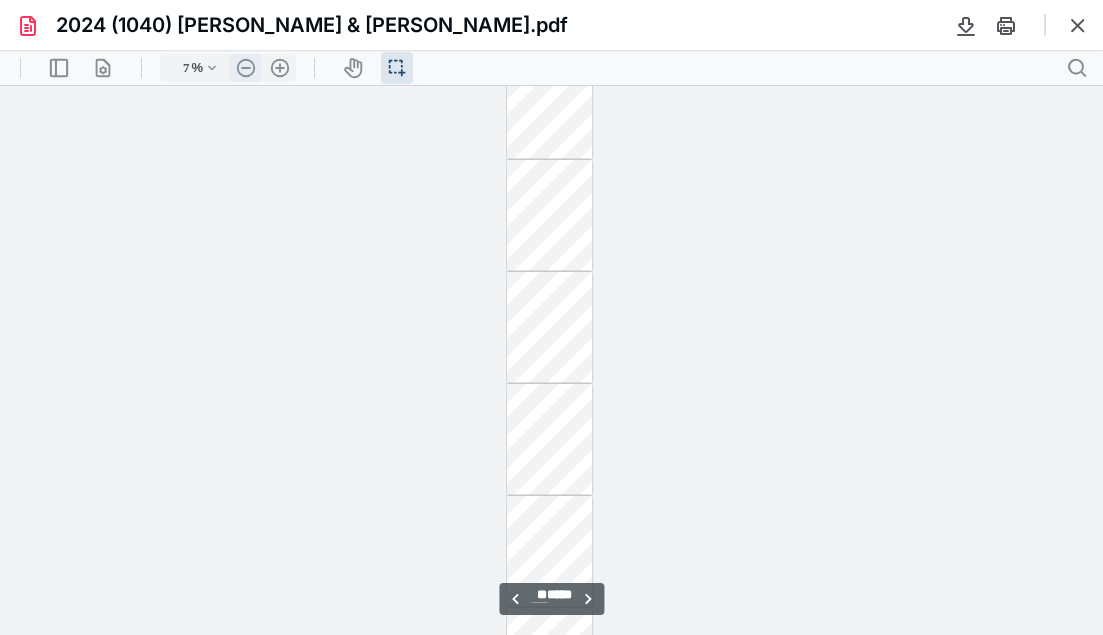 type on "*" 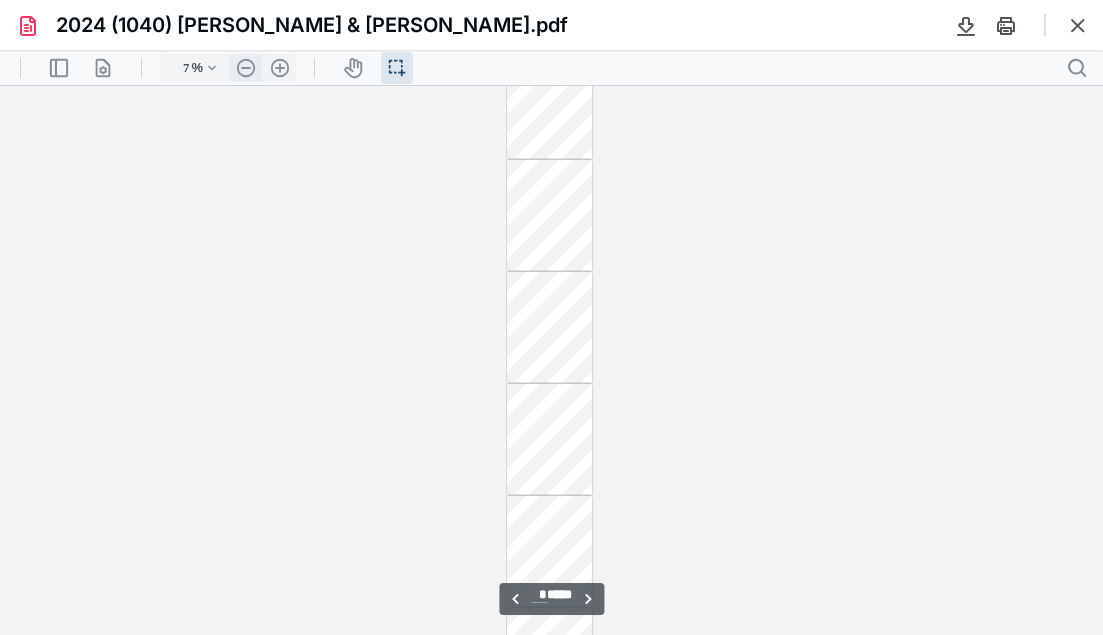 scroll, scrollTop: 400, scrollLeft: 0, axis: vertical 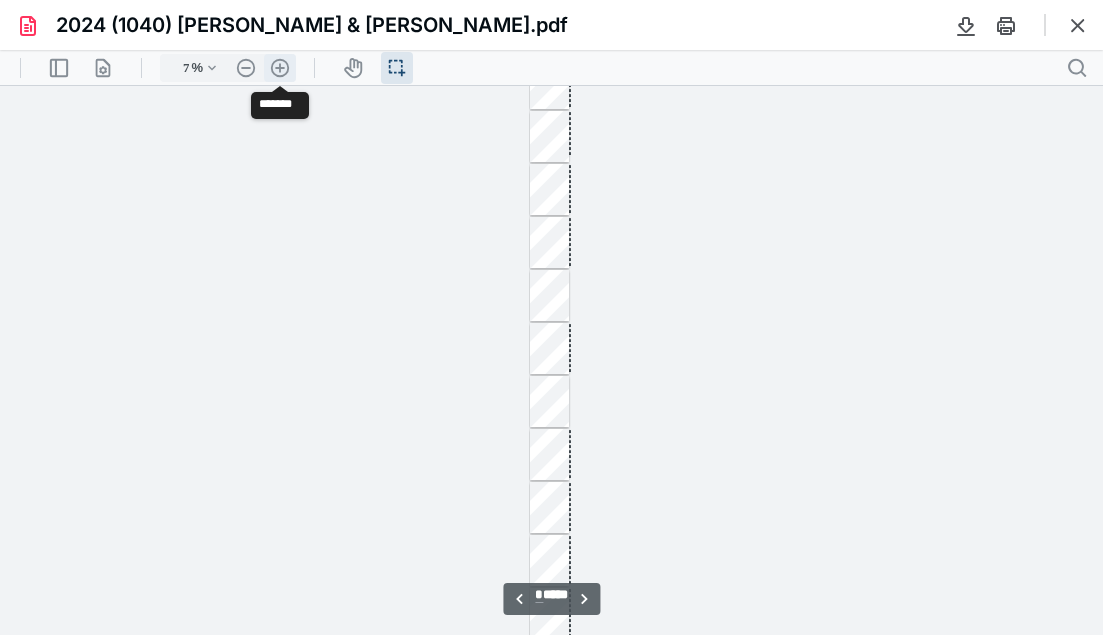 click on ".cls-1{fill:#abb0c4;} icon - header - zoom - in - line" at bounding box center (280, 68) 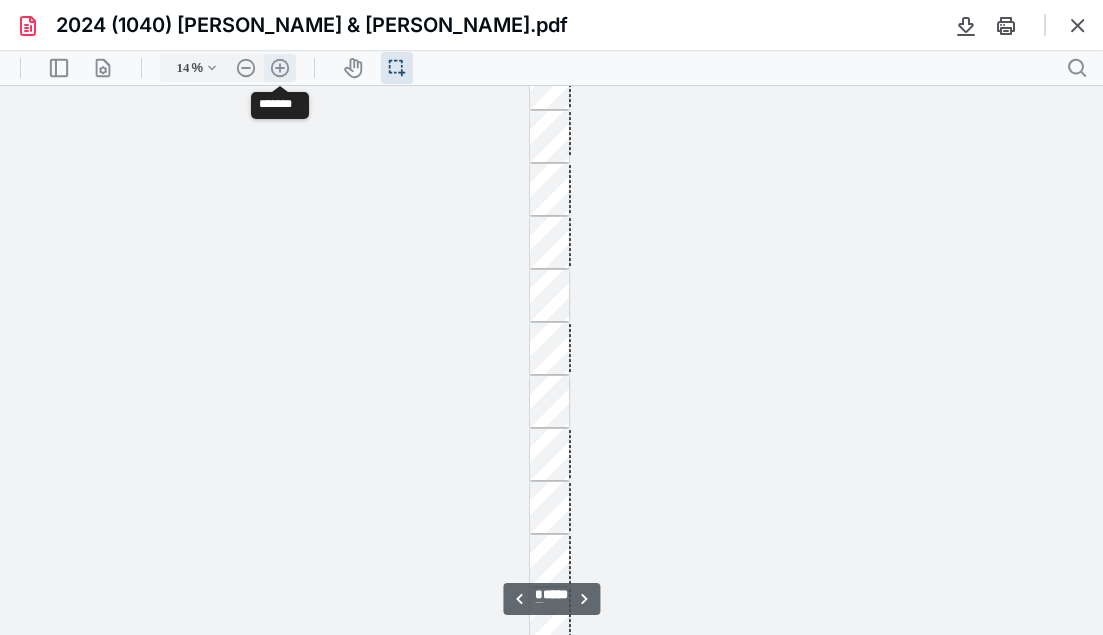 type on "**" 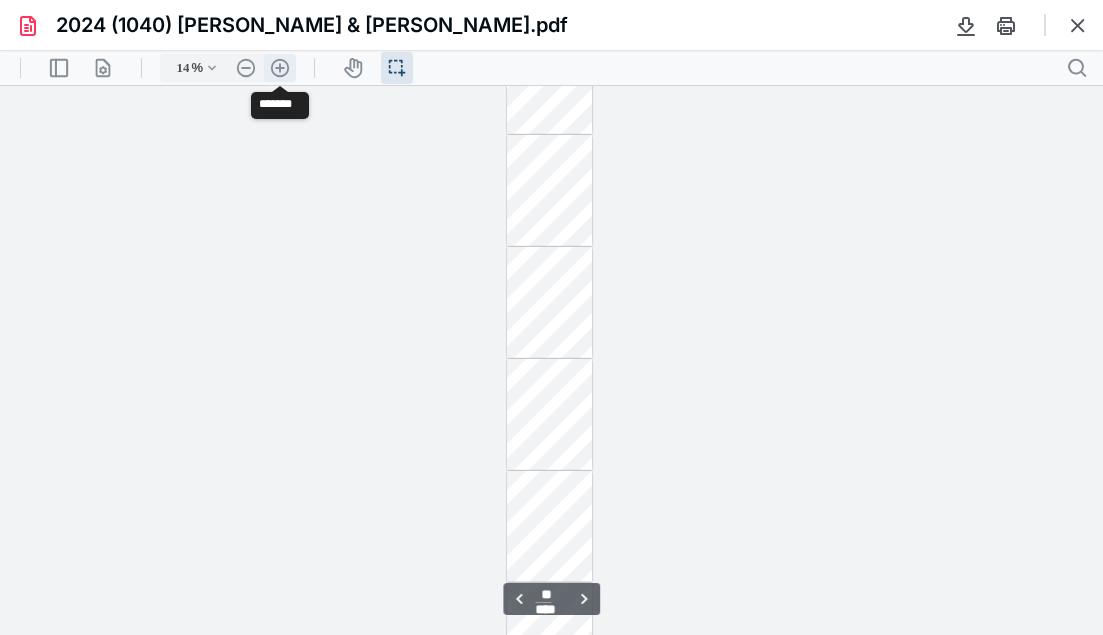 scroll, scrollTop: 1157, scrollLeft: 0, axis: vertical 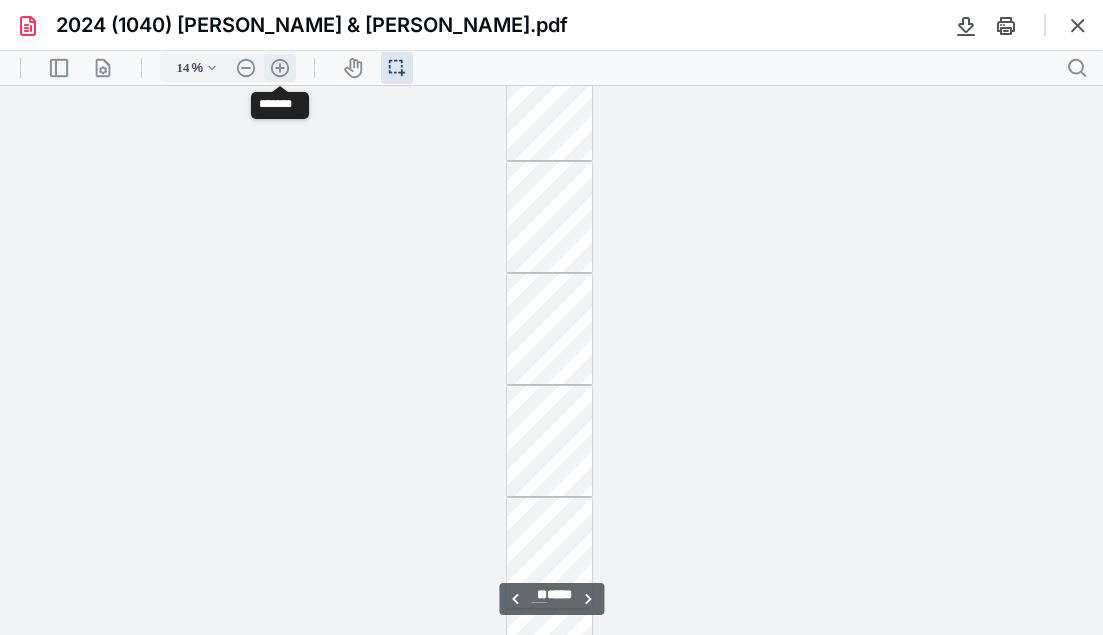 click on ".cls-1{fill:#abb0c4;} icon - header - zoom - in - line" at bounding box center (280, 68) 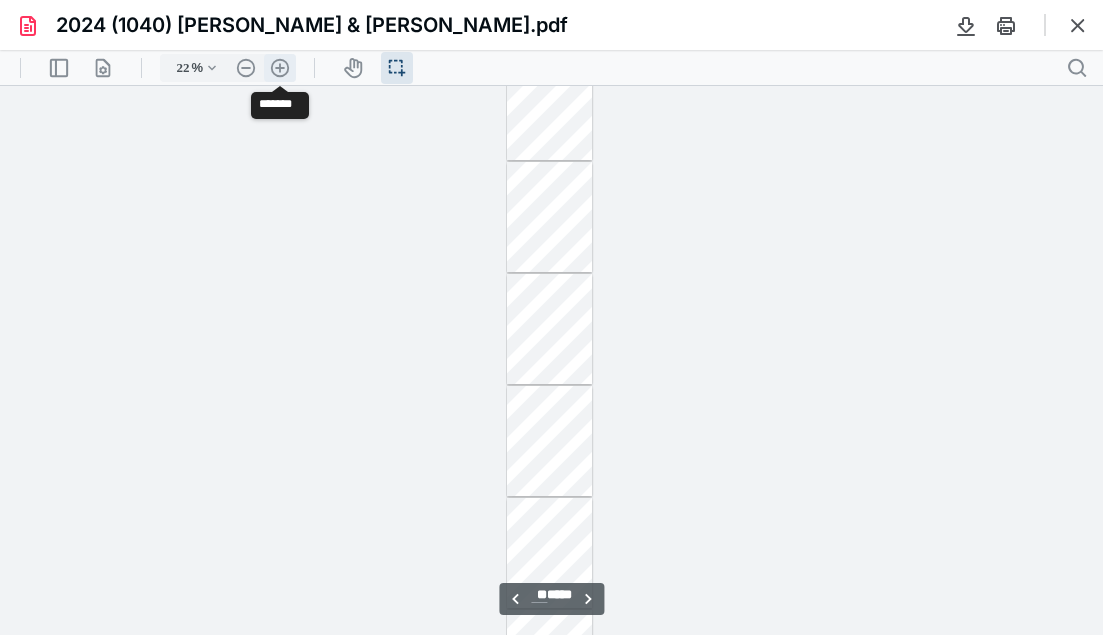 type on "**" 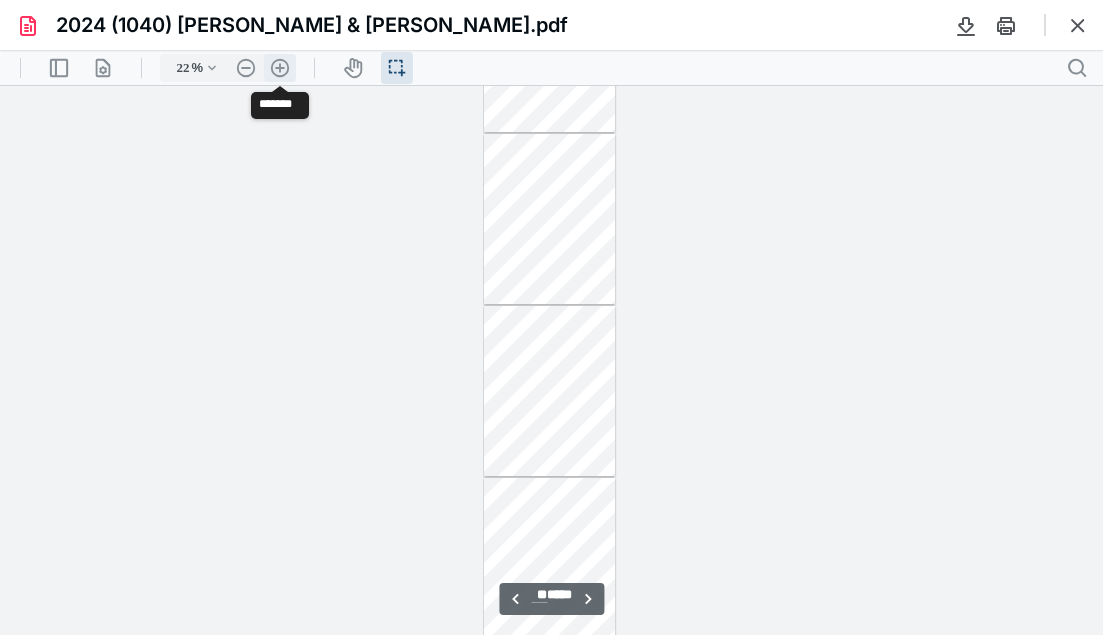 scroll, scrollTop: 1914, scrollLeft: 0, axis: vertical 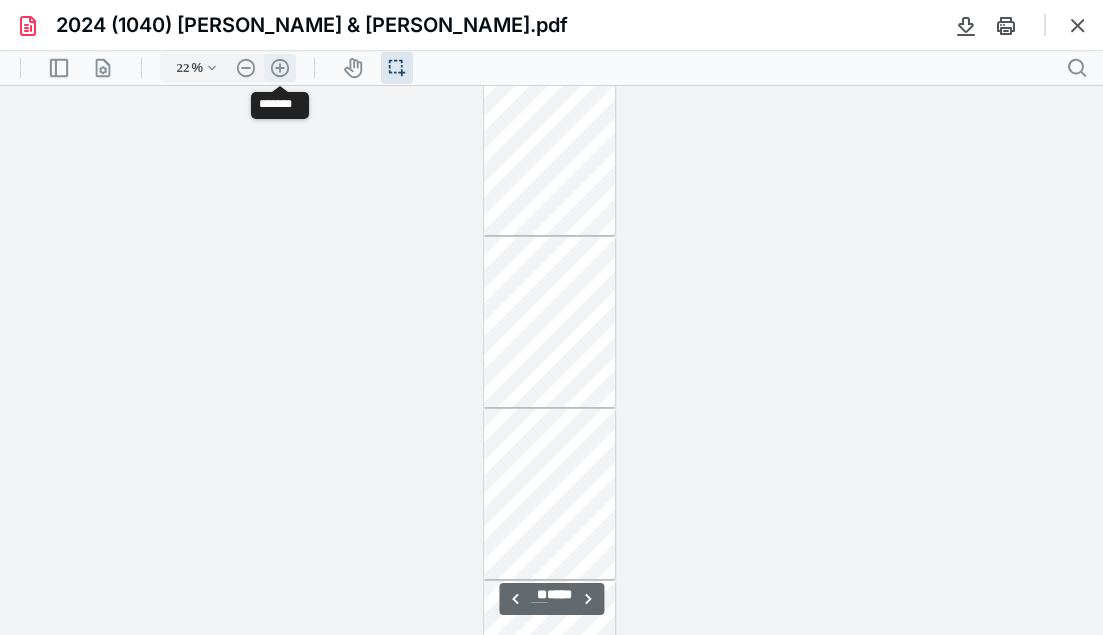 click on ".cls-1{fill:#abb0c4;} icon - header - zoom - in - line" at bounding box center [280, 68] 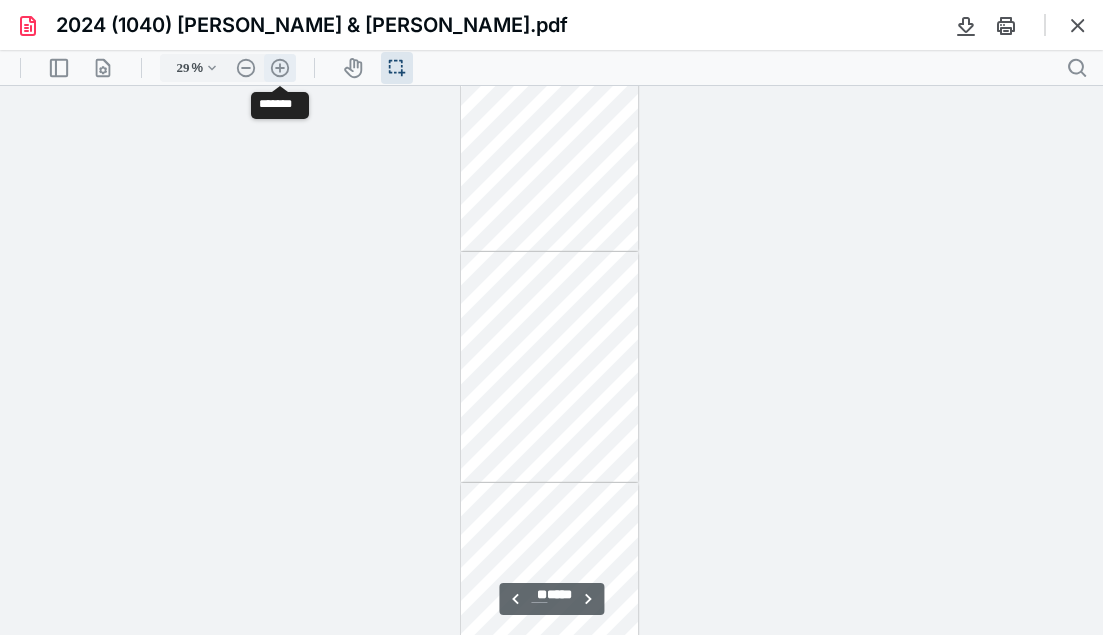 scroll, scrollTop: 2671, scrollLeft: 0, axis: vertical 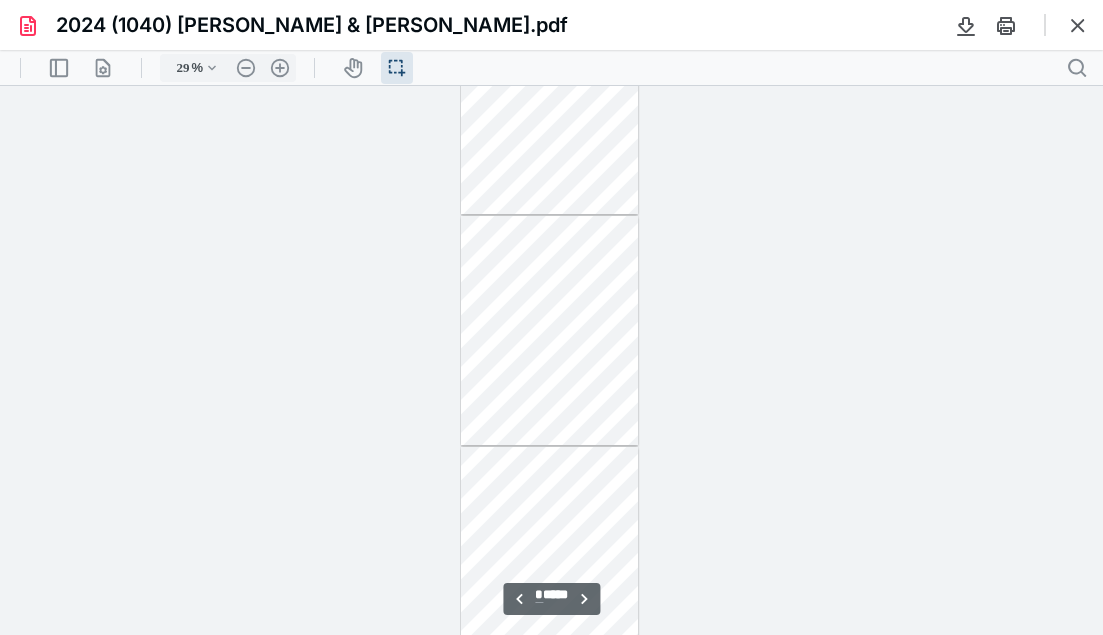 type on "*" 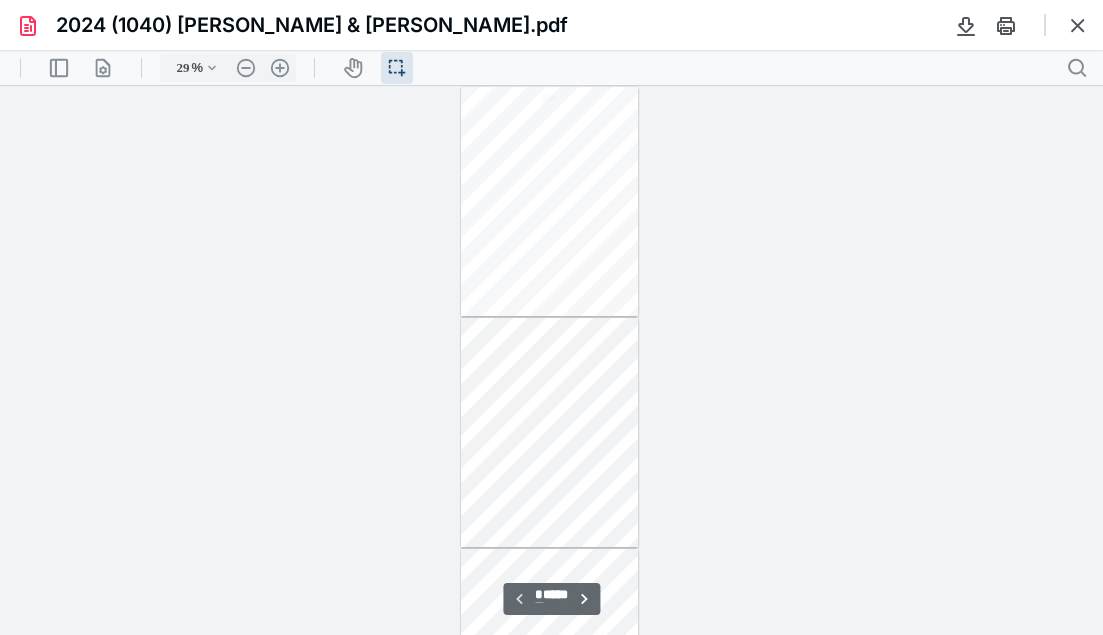 scroll, scrollTop: 0, scrollLeft: 0, axis: both 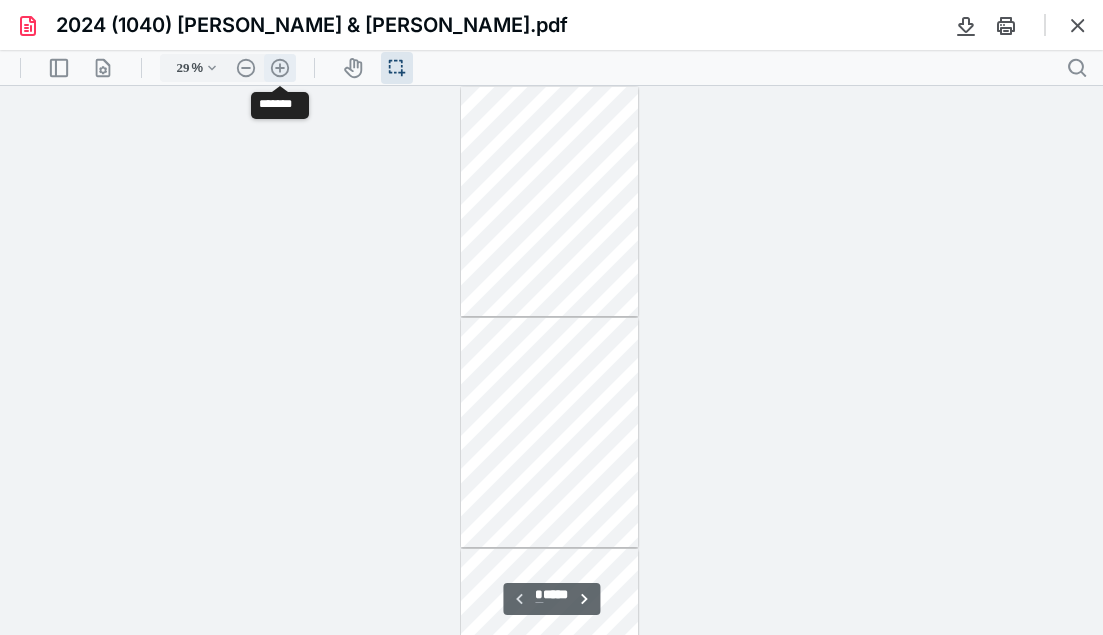 click on ".cls-1{fill:#abb0c4;} icon - header - zoom - in - line" at bounding box center [280, 68] 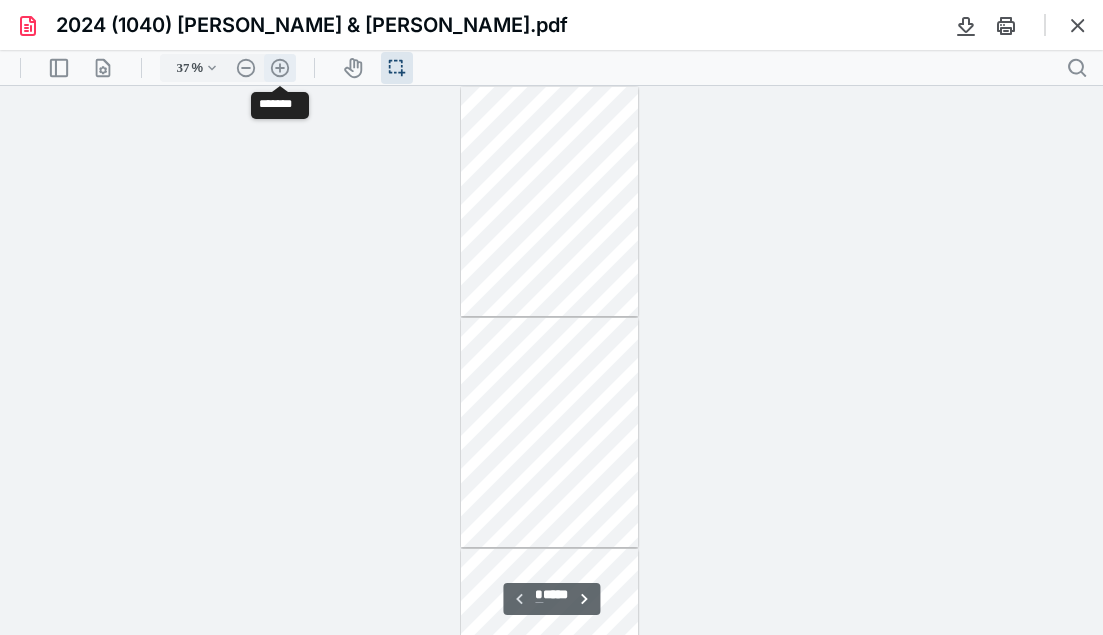 type on "*" 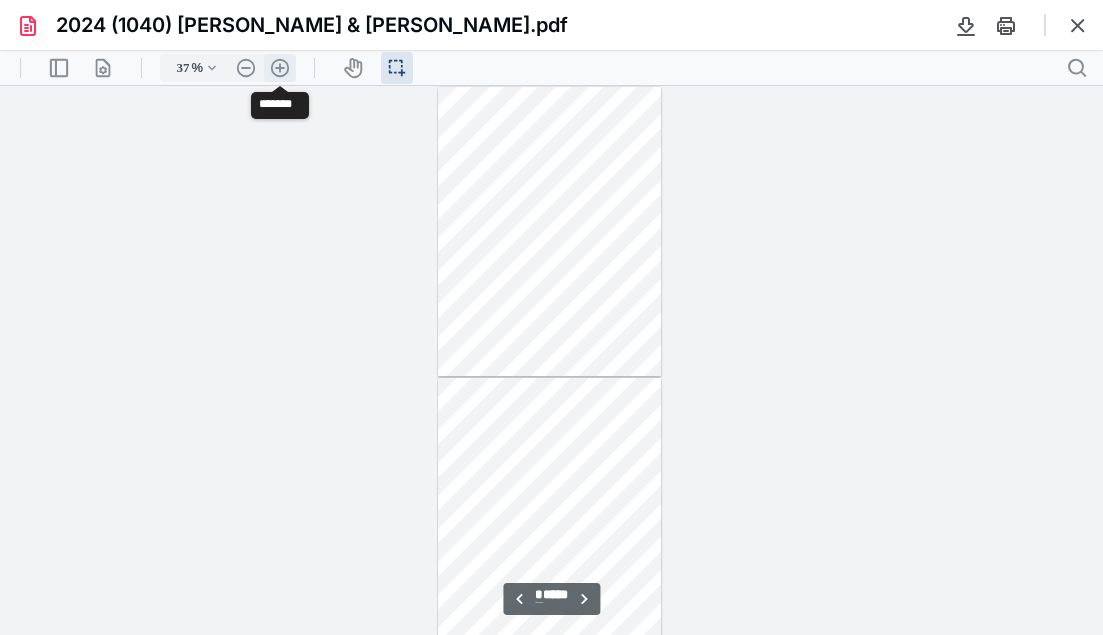 scroll, scrollTop: 66, scrollLeft: 0, axis: vertical 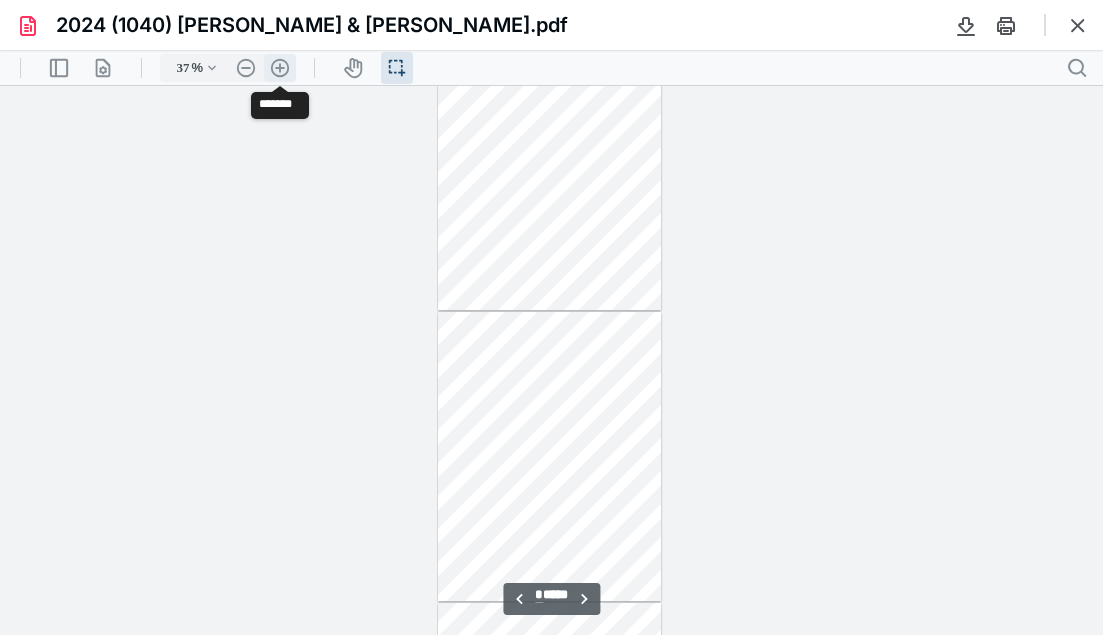 click on ".cls-1{fill:#abb0c4;} icon - header - zoom - in - line" at bounding box center [280, 68] 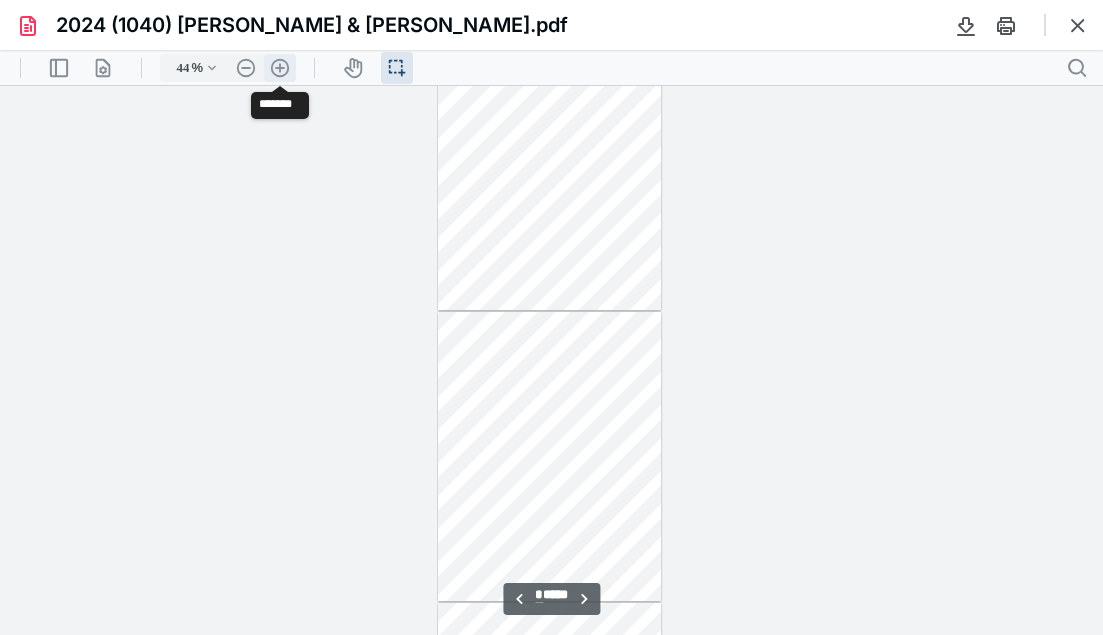 scroll, scrollTop: 132, scrollLeft: 0, axis: vertical 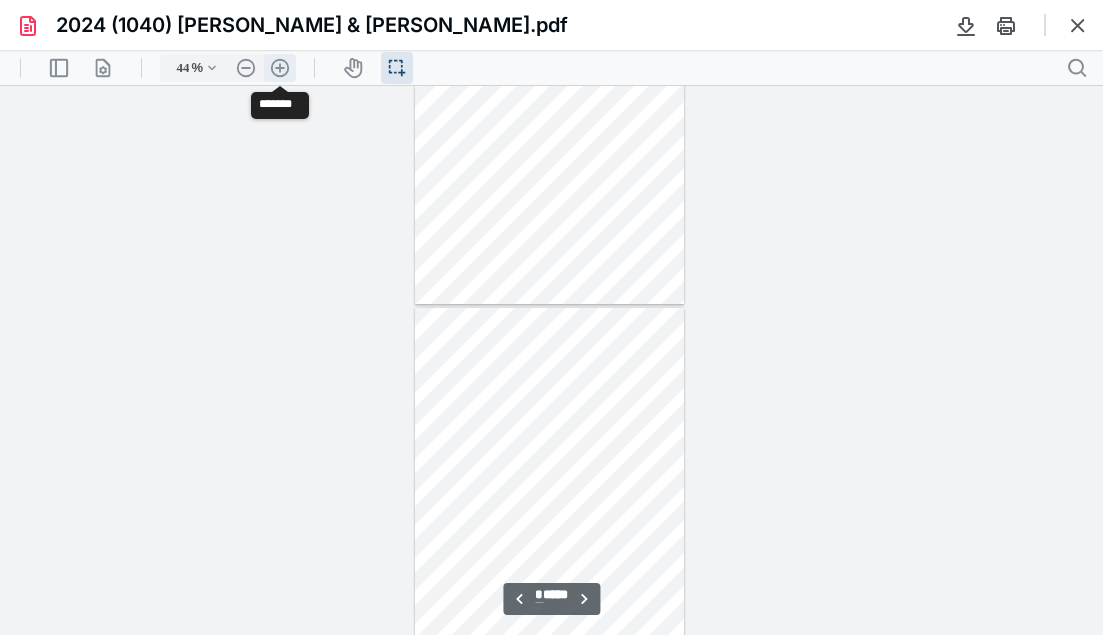 click on ".cls-1{fill:#abb0c4;} icon - header - zoom - in - line" at bounding box center [280, 68] 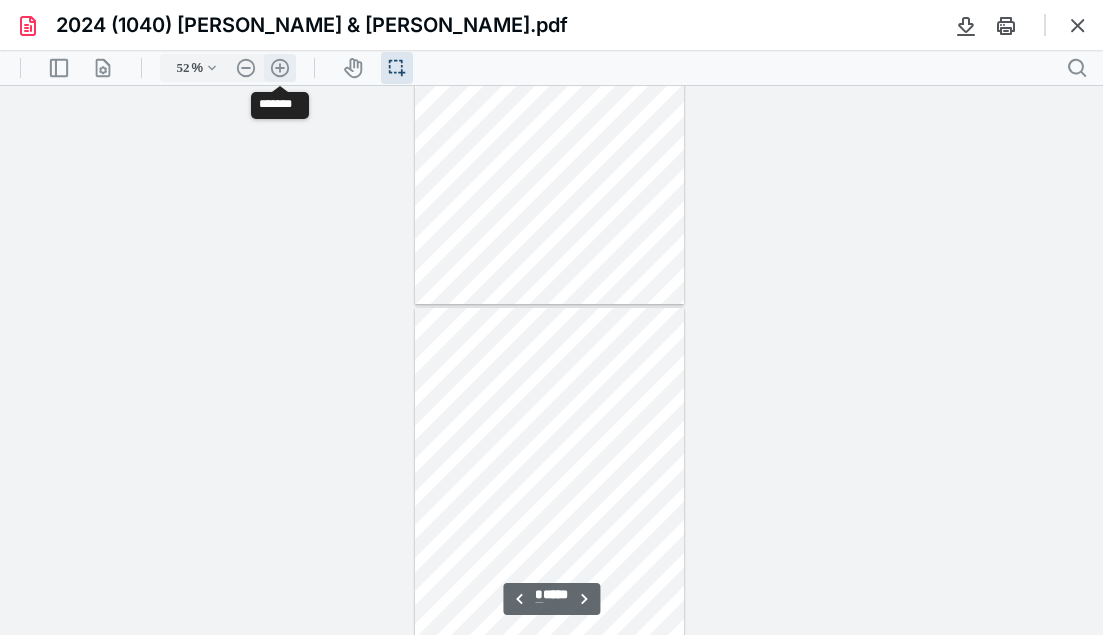 scroll, scrollTop: 198, scrollLeft: 0, axis: vertical 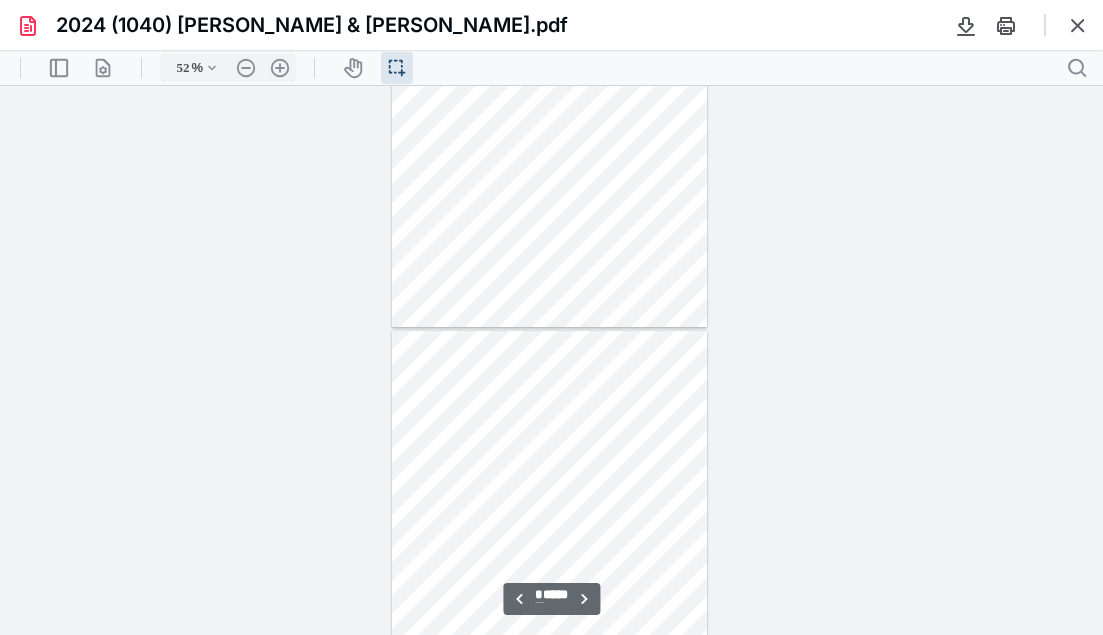 type on "*" 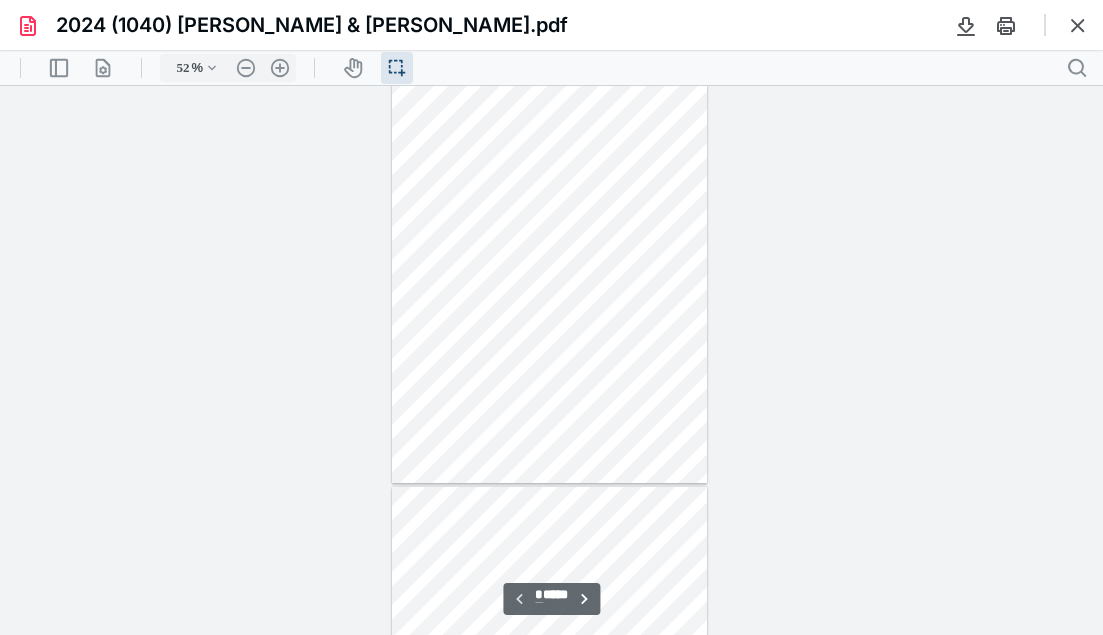 scroll, scrollTop: 7, scrollLeft: 0, axis: vertical 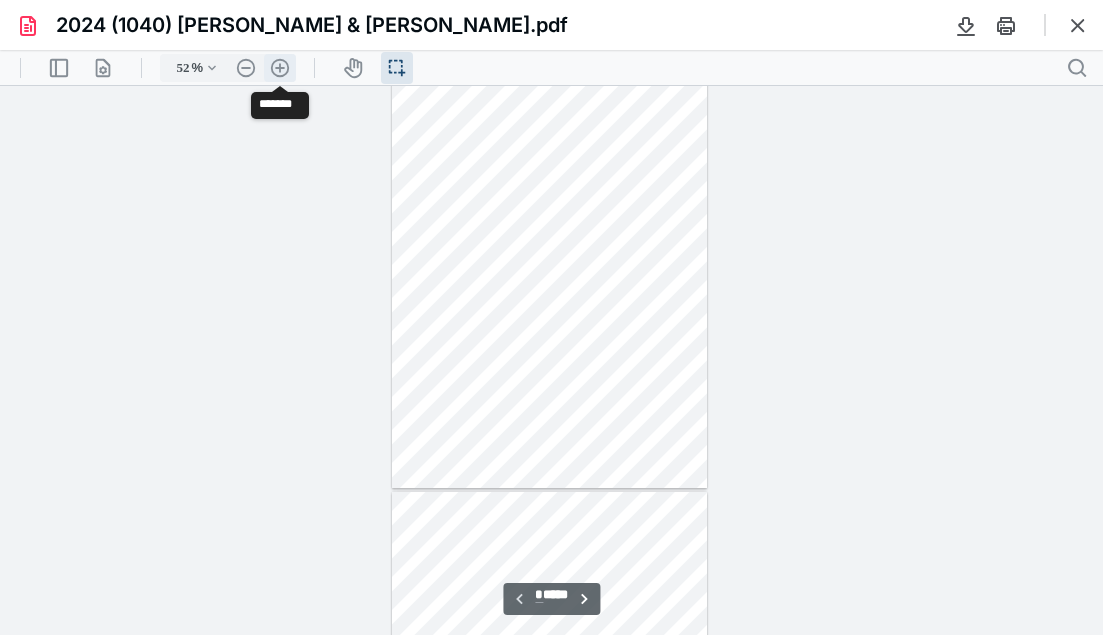 click on ".cls-1{fill:#abb0c4;} icon - header - zoom - in - line" at bounding box center (280, 68) 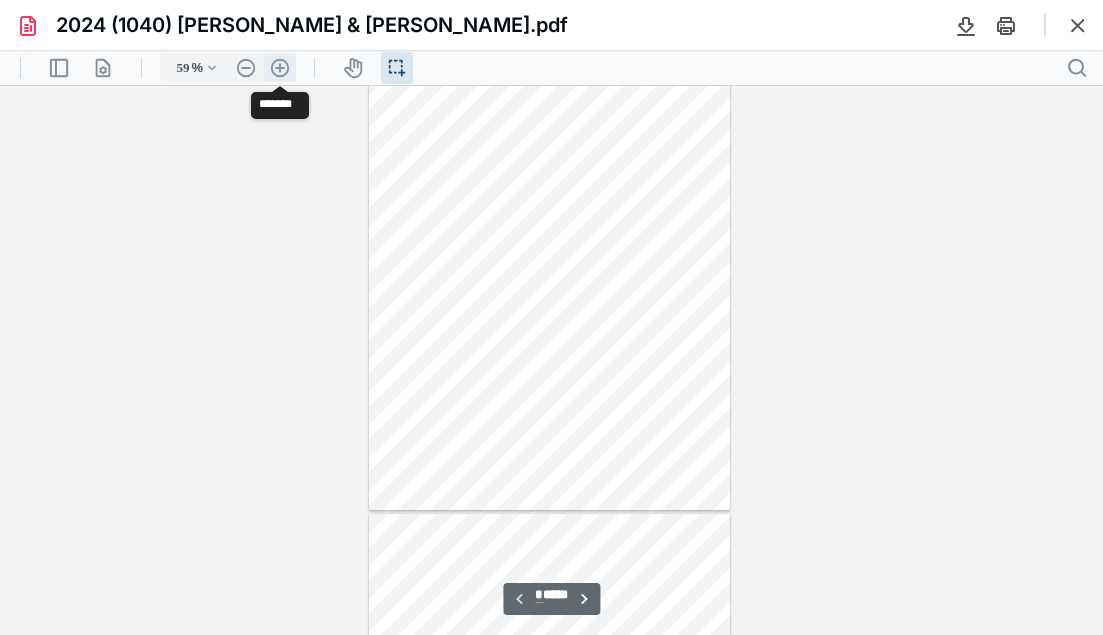 click on ".cls-1{fill:#abb0c4;} icon - header - zoom - in - line" at bounding box center [280, 68] 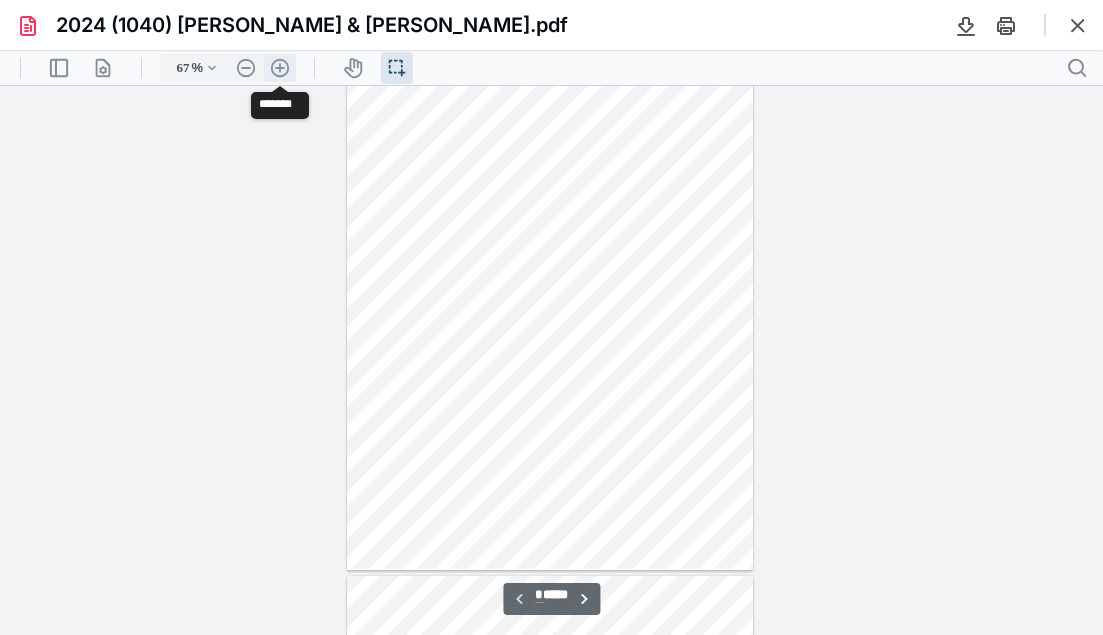 scroll, scrollTop: 83, scrollLeft: 0, axis: vertical 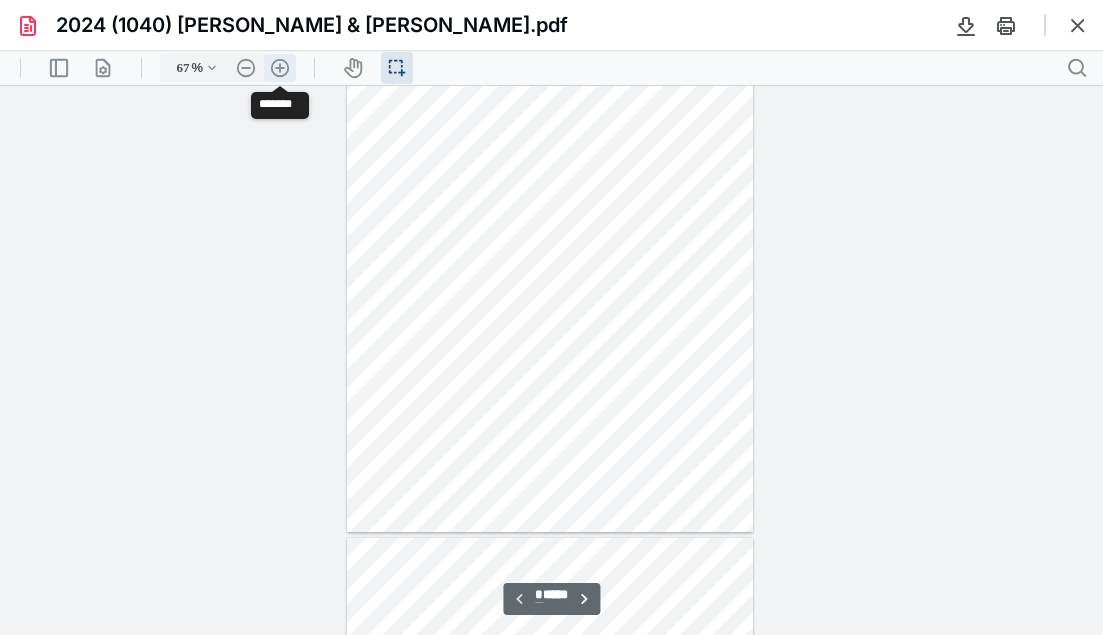 click on ".cls-1{fill:#abb0c4;} icon - header - zoom - in - line" at bounding box center [280, 68] 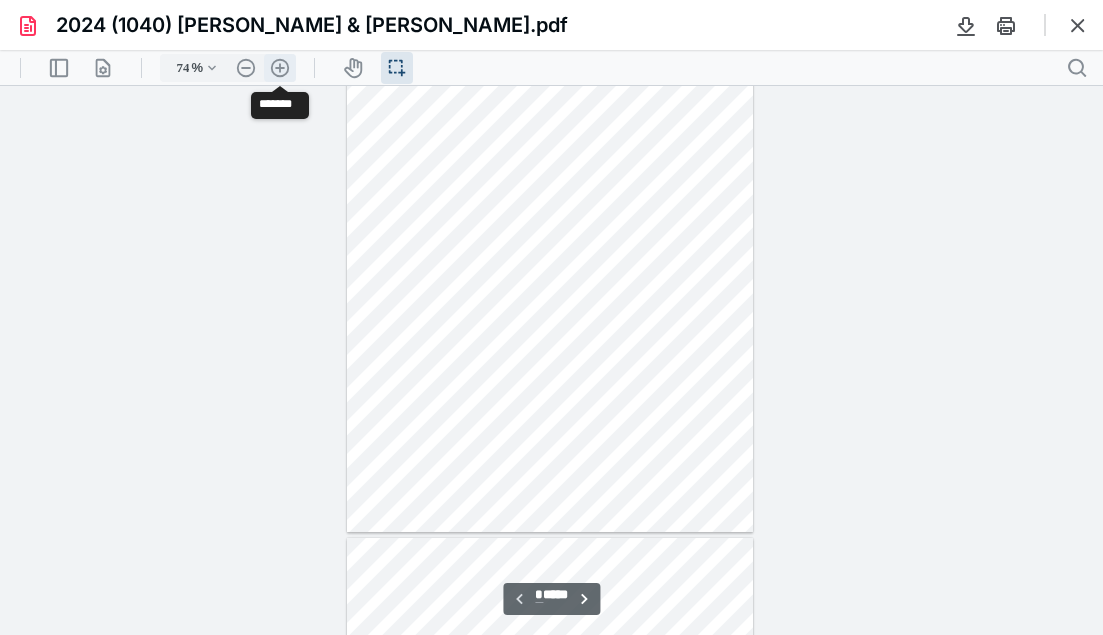 scroll, scrollTop: 121, scrollLeft: 0, axis: vertical 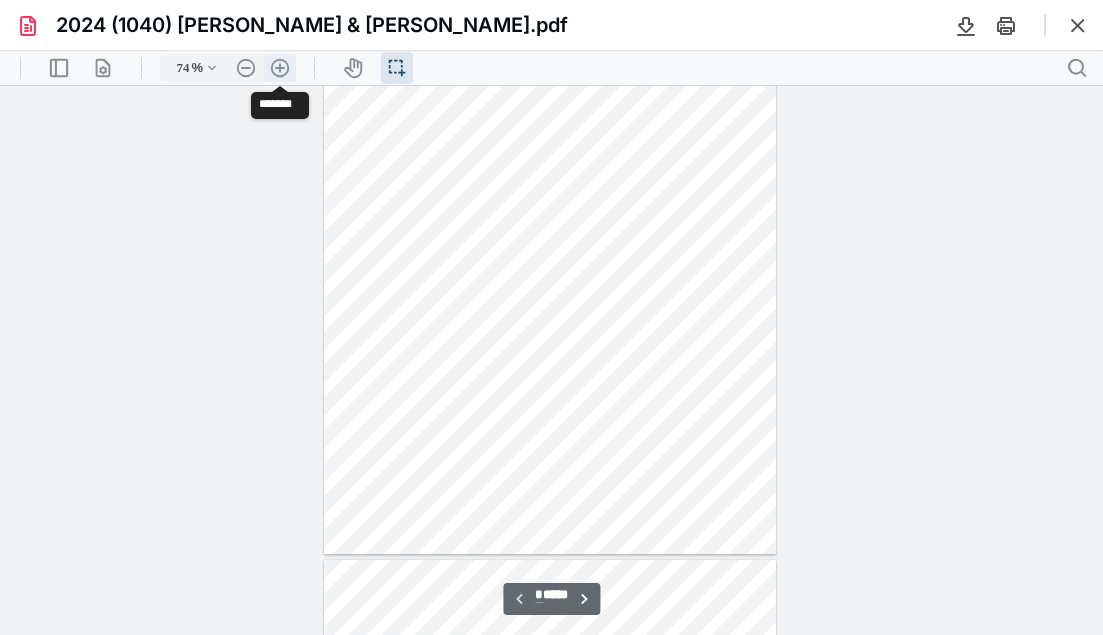 click on ".cls-1{fill:#abb0c4;} icon - header - zoom - in - line" at bounding box center [280, 68] 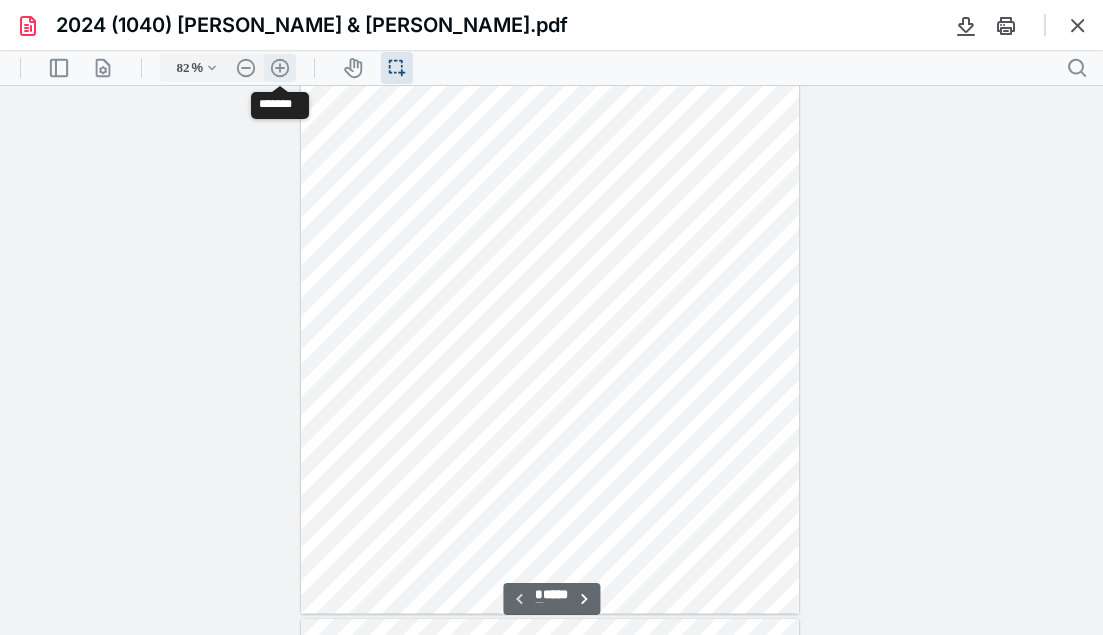 scroll, scrollTop: 159, scrollLeft: 0, axis: vertical 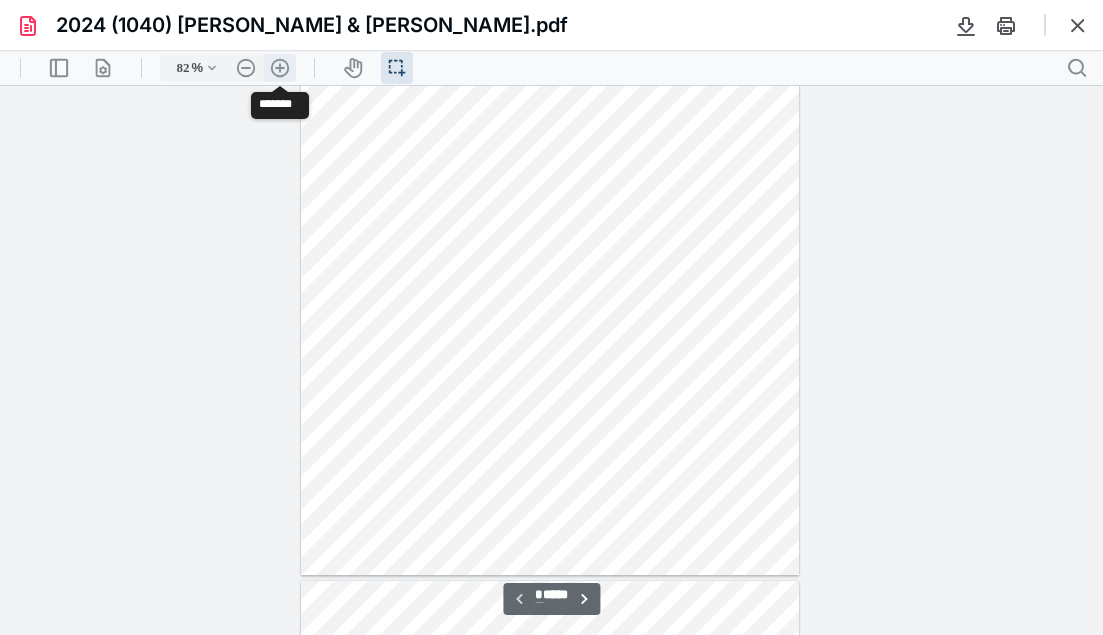 click on ".cls-1{fill:#abb0c4;} icon - header - zoom - in - line" at bounding box center [280, 68] 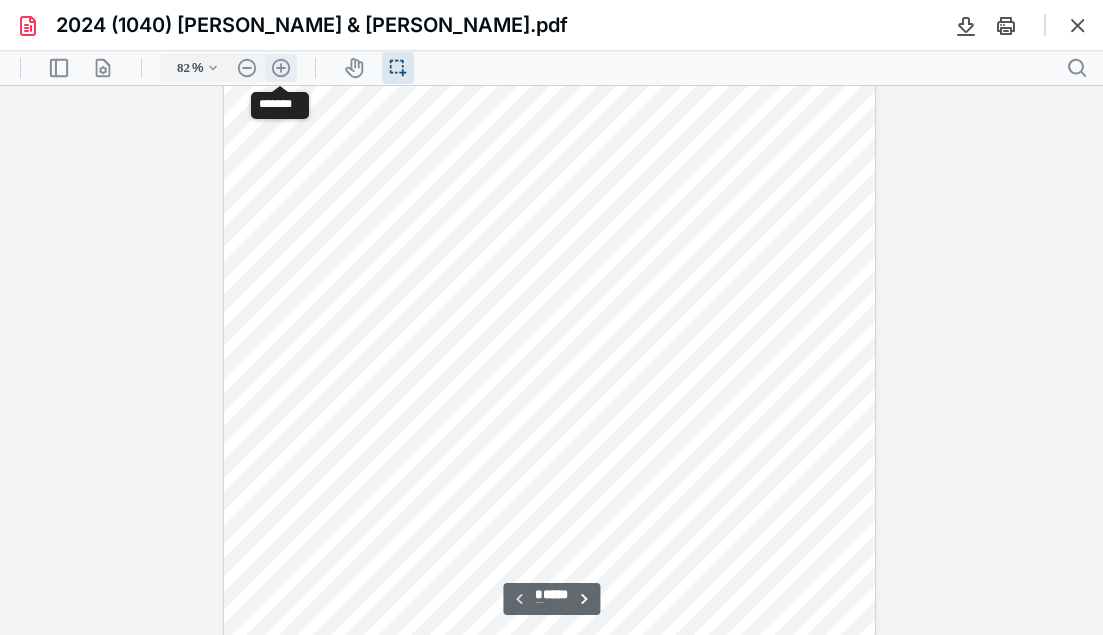 type on "107" 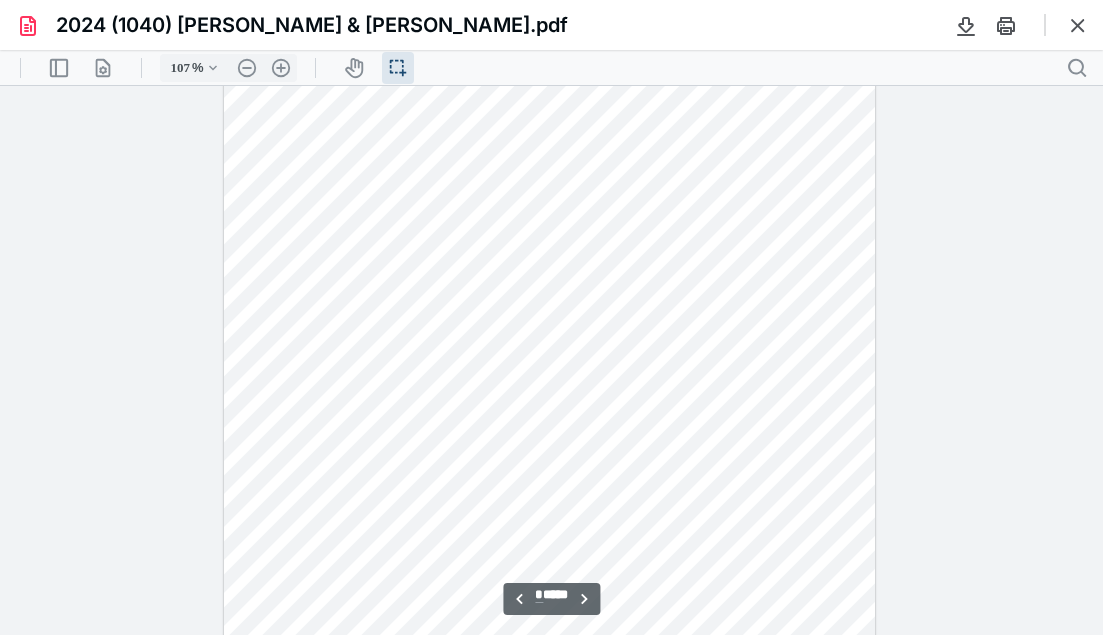 scroll, scrollTop: 1809, scrollLeft: 0, axis: vertical 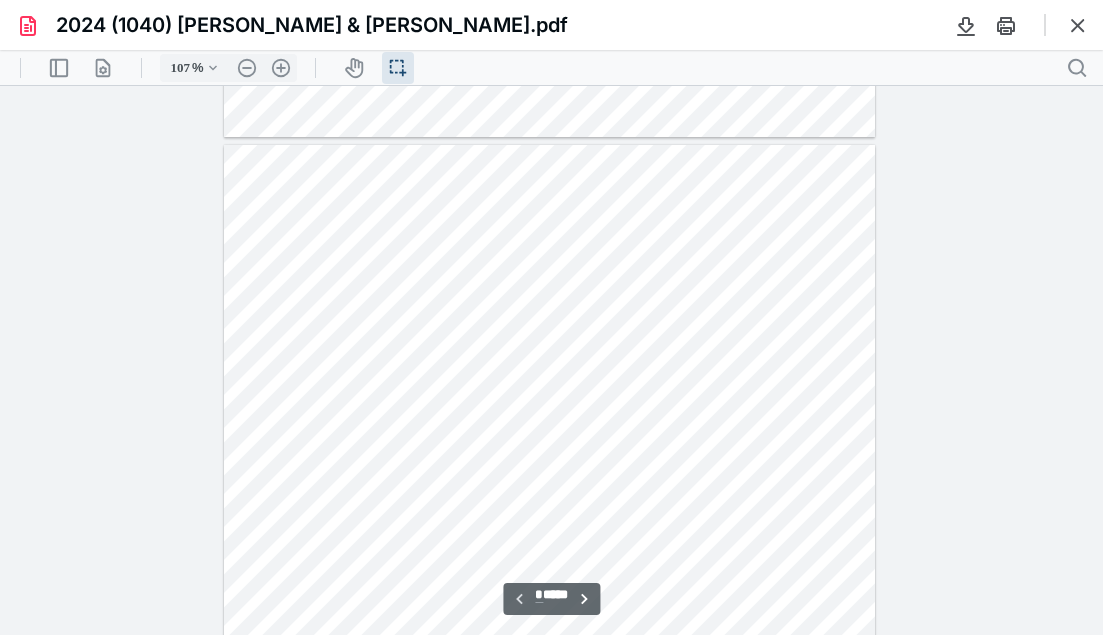 type on "*" 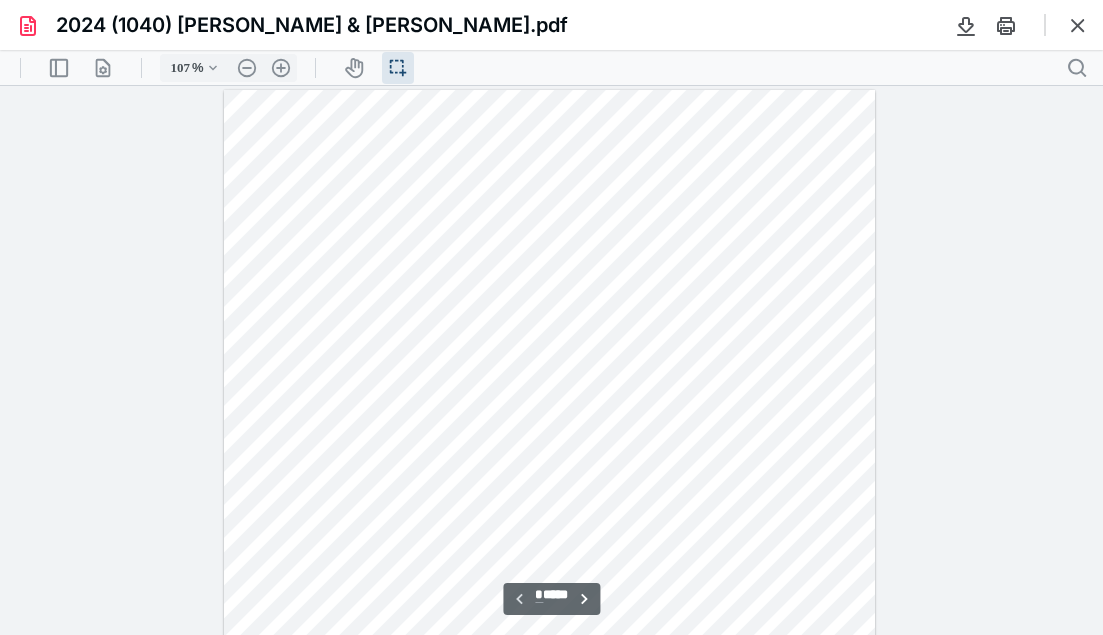 scroll, scrollTop: 0, scrollLeft: 0, axis: both 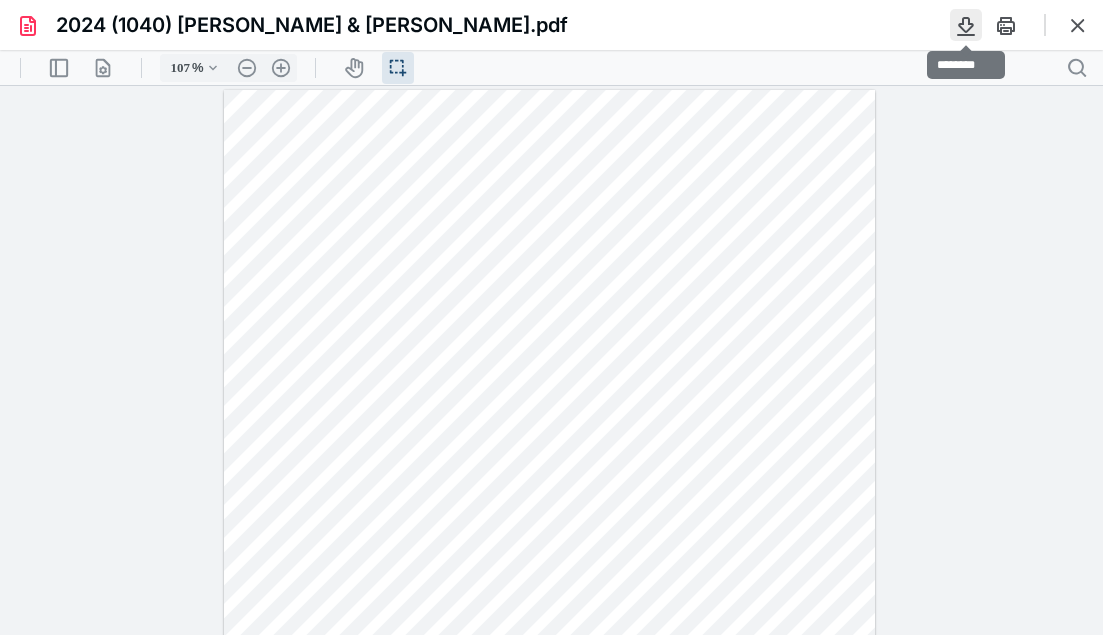 click at bounding box center (966, 25) 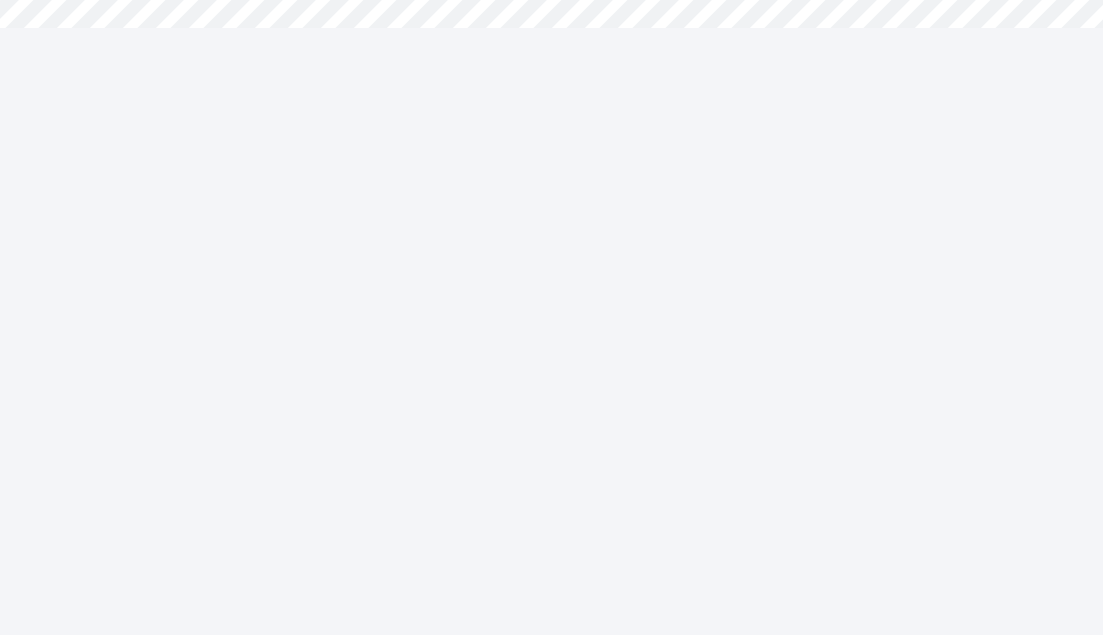 scroll, scrollTop: 0, scrollLeft: 0, axis: both 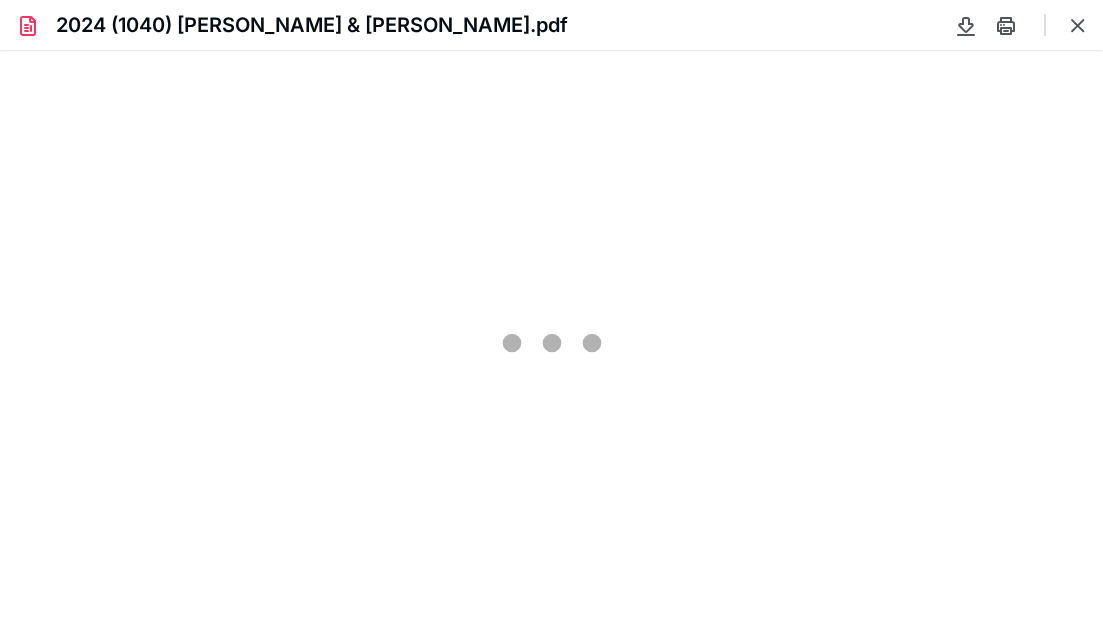 type on "69" 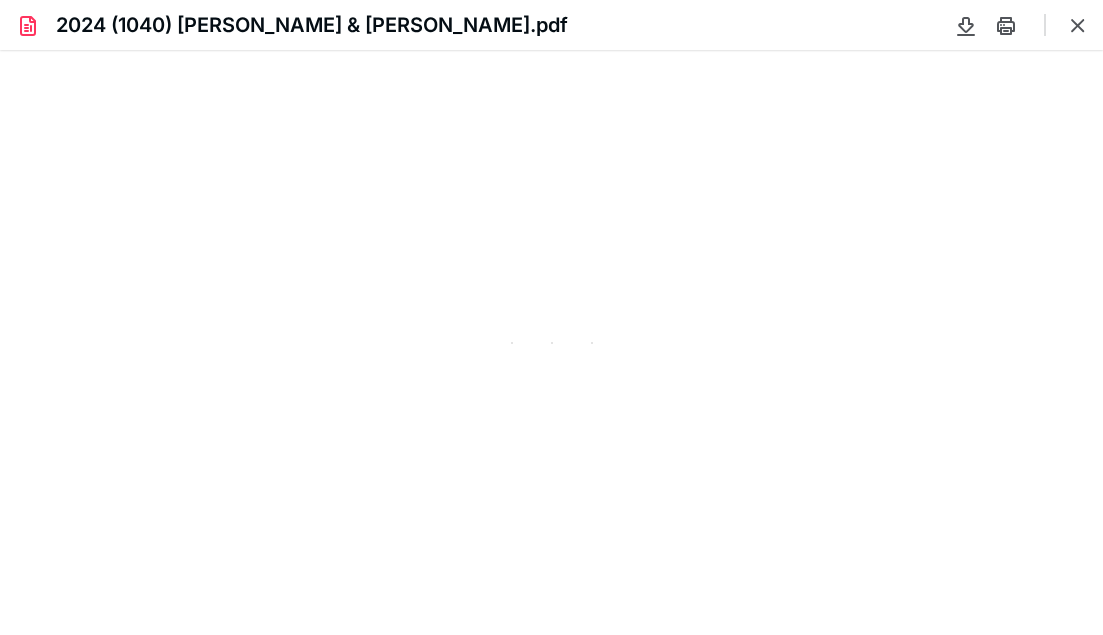 scroll, scrollTop: 0, scrollLeft: 0, axis: both 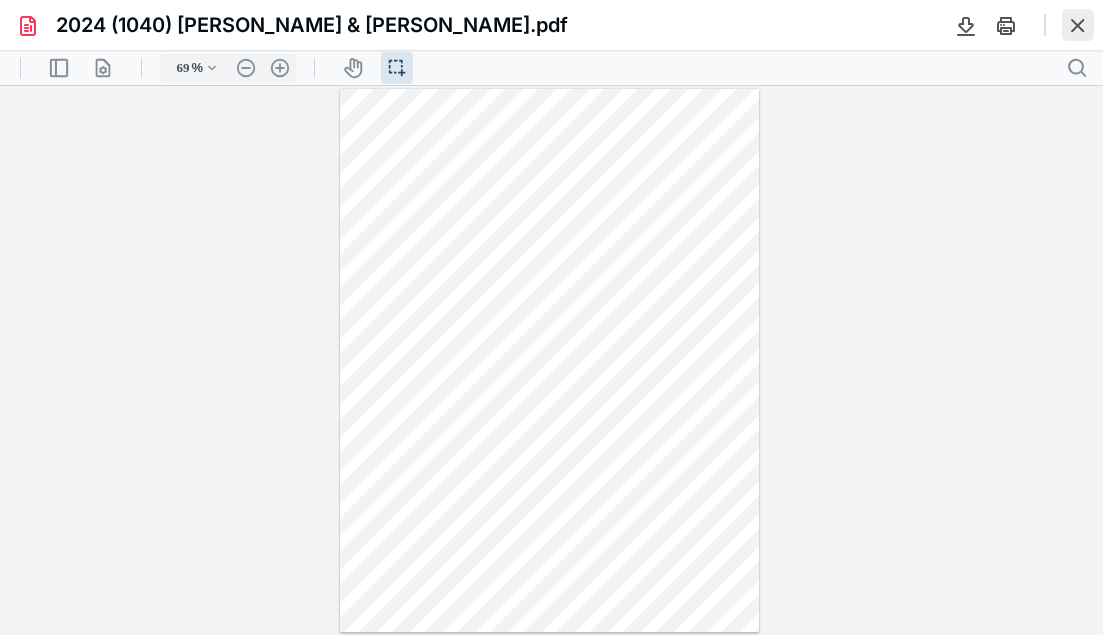 click at bounding box center [1078, 25] 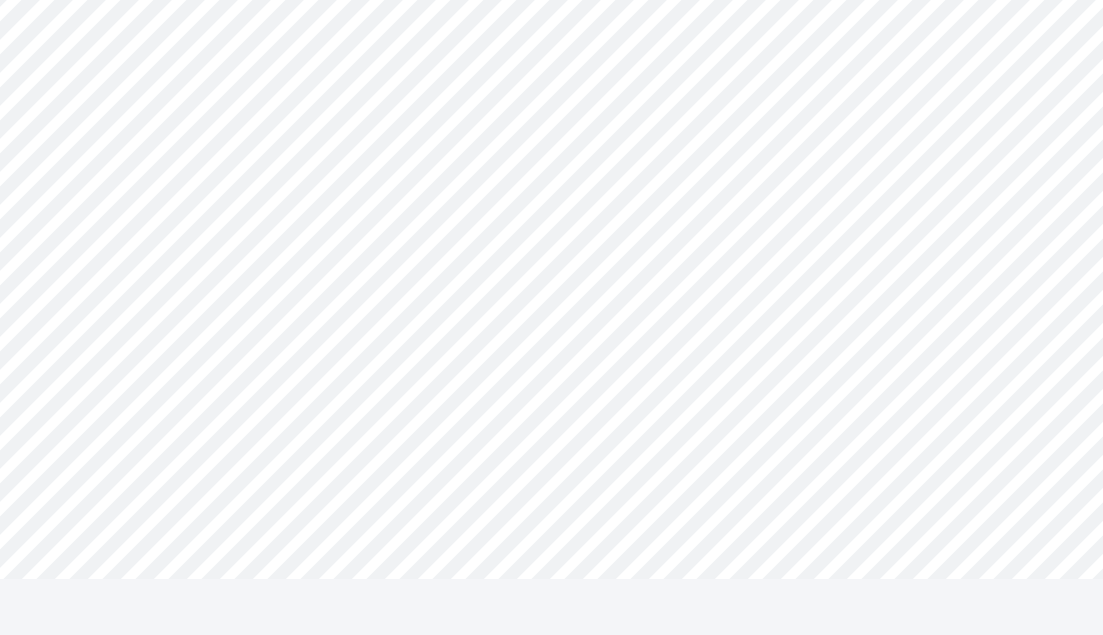 scroll, scrollTop: 408, scrollLeft: 0, axis: vertical 